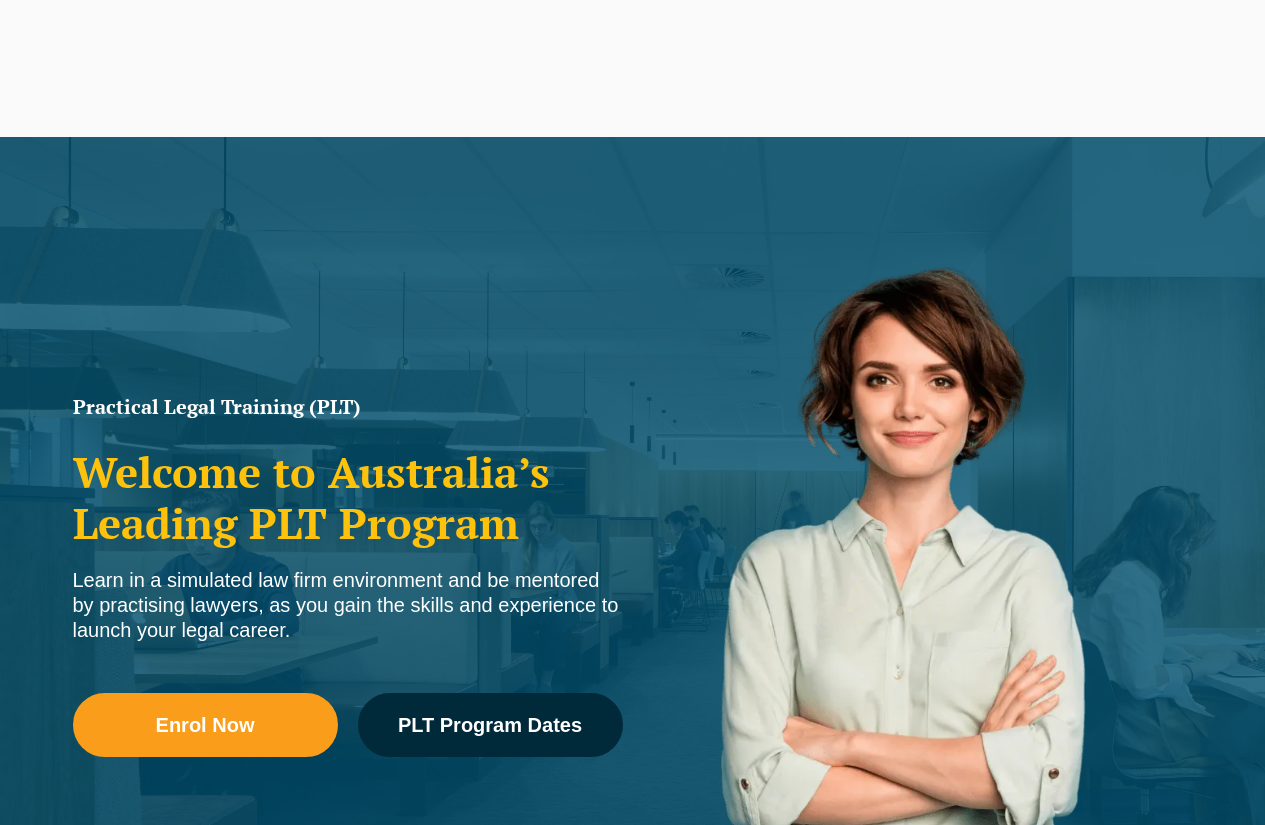 scroll, scrollTop: 400, scrollLeft: 0, axis: vertical 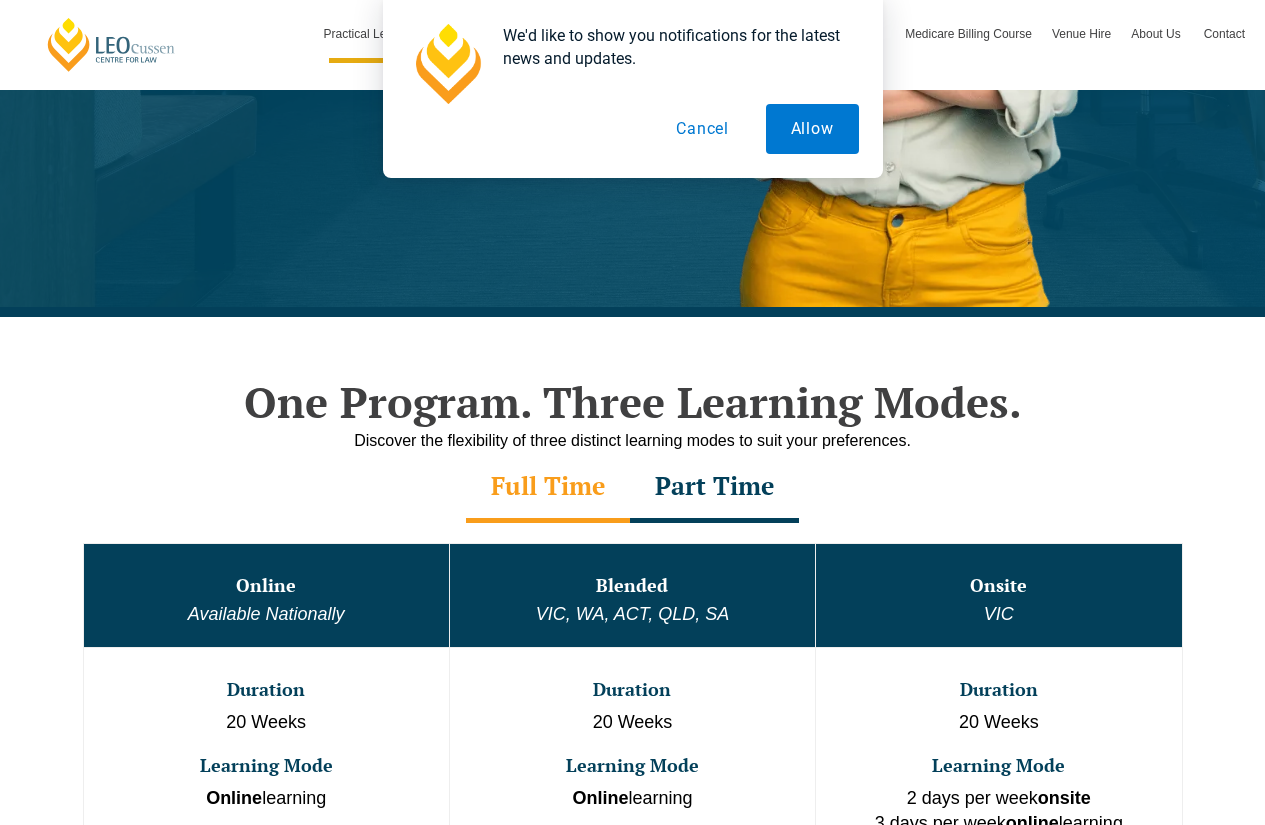 click on "Part Time" at bounding box center [714, 488] 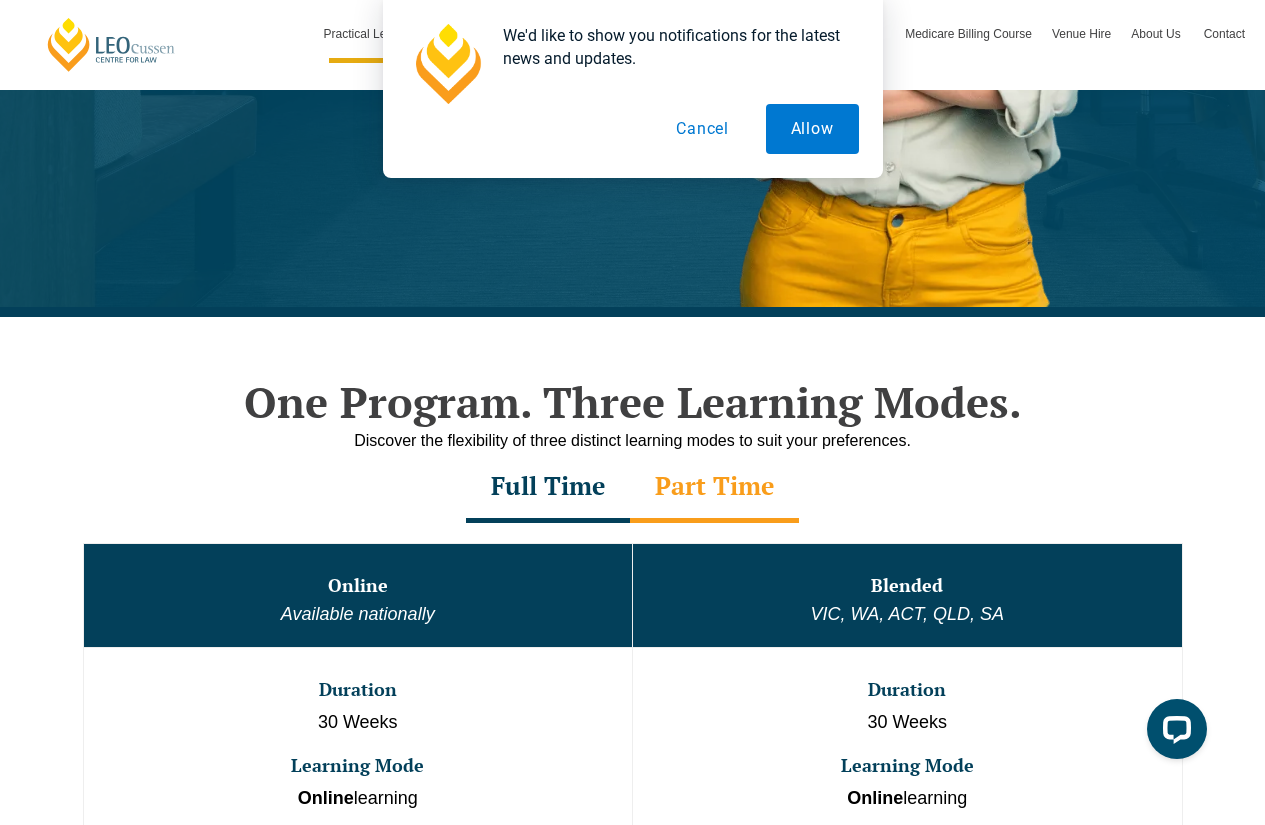 scroll, scrollTop: 0, scrollLeft: 0, axis: both 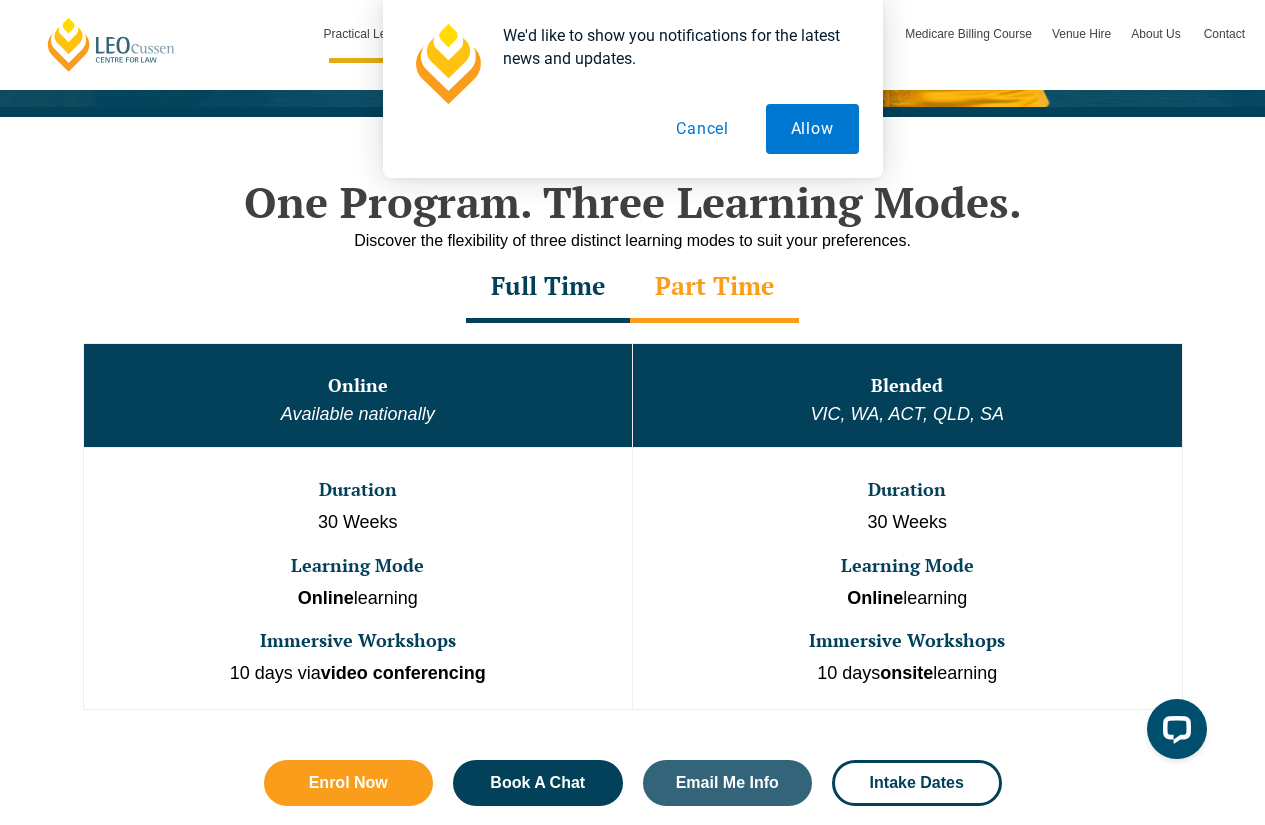 click on "Online  learning" at bounding box center (907, 599) 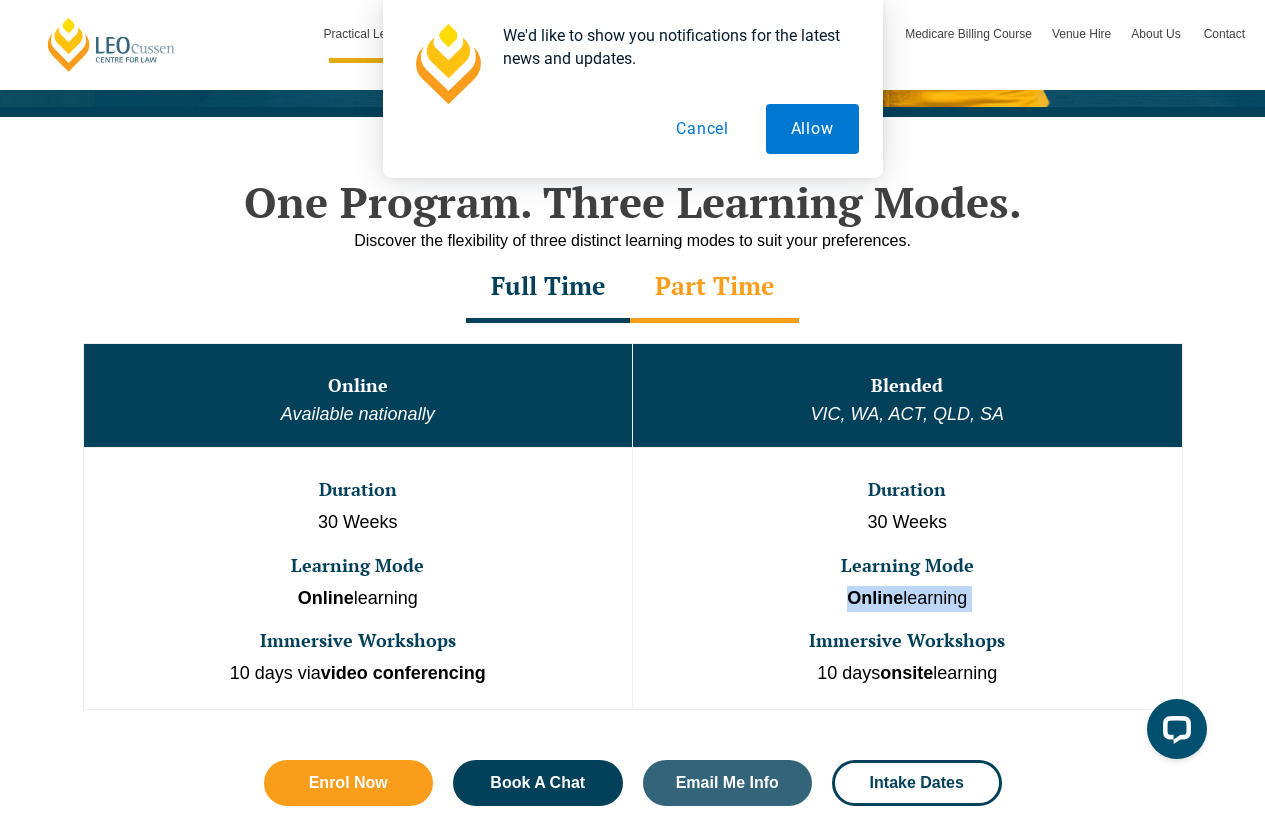 click on "Online  learning" at bounding box center [907, 599] 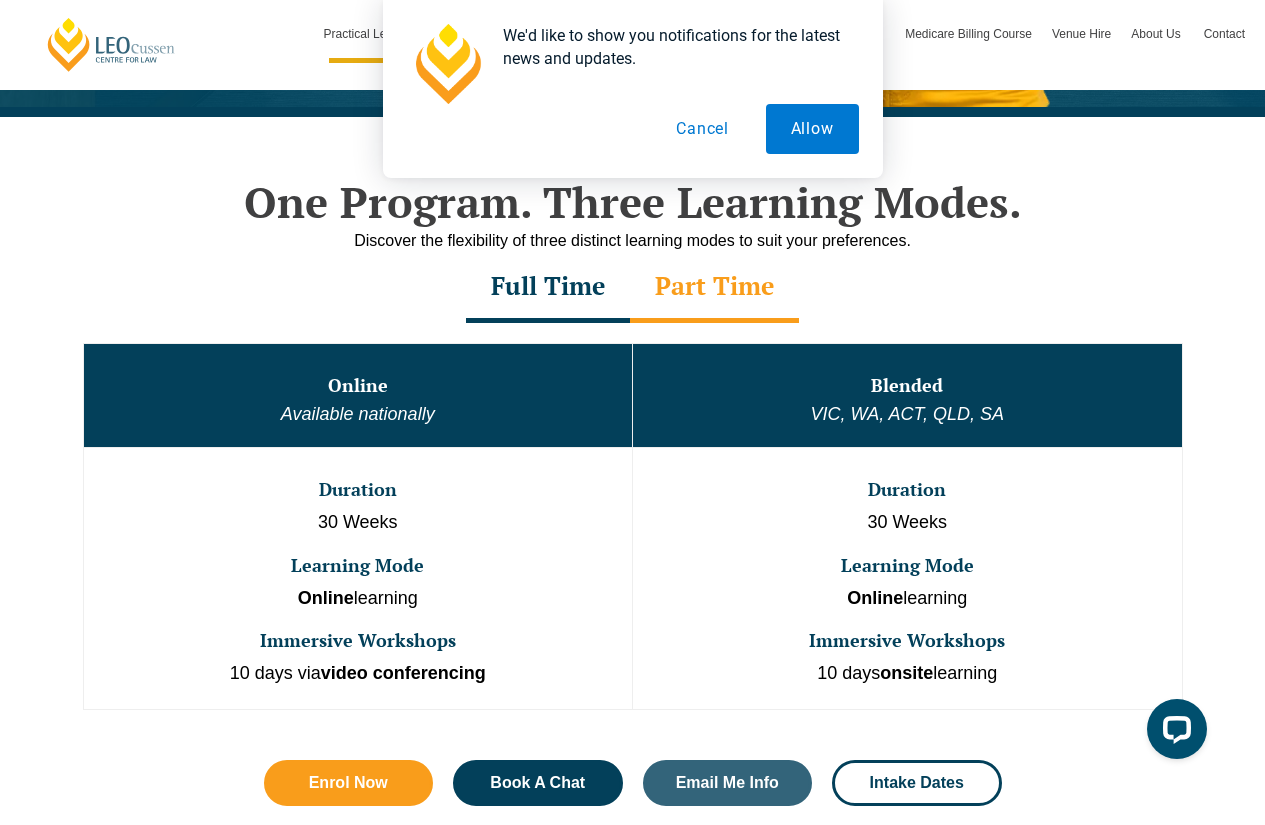 click on "One Program. Three Learning Modes.          Discover the flexibility of three distinct learning modes to suit your preferences.              Full Time   Part Time       Full Time   Online Available Nationally Blended [STATE], [STATE], [STATE], [STATE], [STATE] Onsite [STATE] Duration 20 Weeks Learning Mode Online  learning Immersive Workshops 10 days via  video conferencing Duration 20 Weeks Learning Mode Online  learning Immersive Workshops 10 days  onsite learning Duration 20 Weeks Learning Mode 2 days per week  onsite  3 days per week   online  learning Immersive Workshops 10 days  onsite learning   Part Time   Online Available nationally Blended [STATE], [STATE], [STATE], [STATE], [STATE] Duration 30 Weeks Learning Mode Online  learning Immersive Workshops 10 days via  video conferencing Duration 30 Weeks Learning Mode Online  learning Immersive Workshops 10 days  onsite  learning                       Enrol Now                       Book A Chat                       Email Me Info                       Intake Dates" at bounding box center [632, 511] 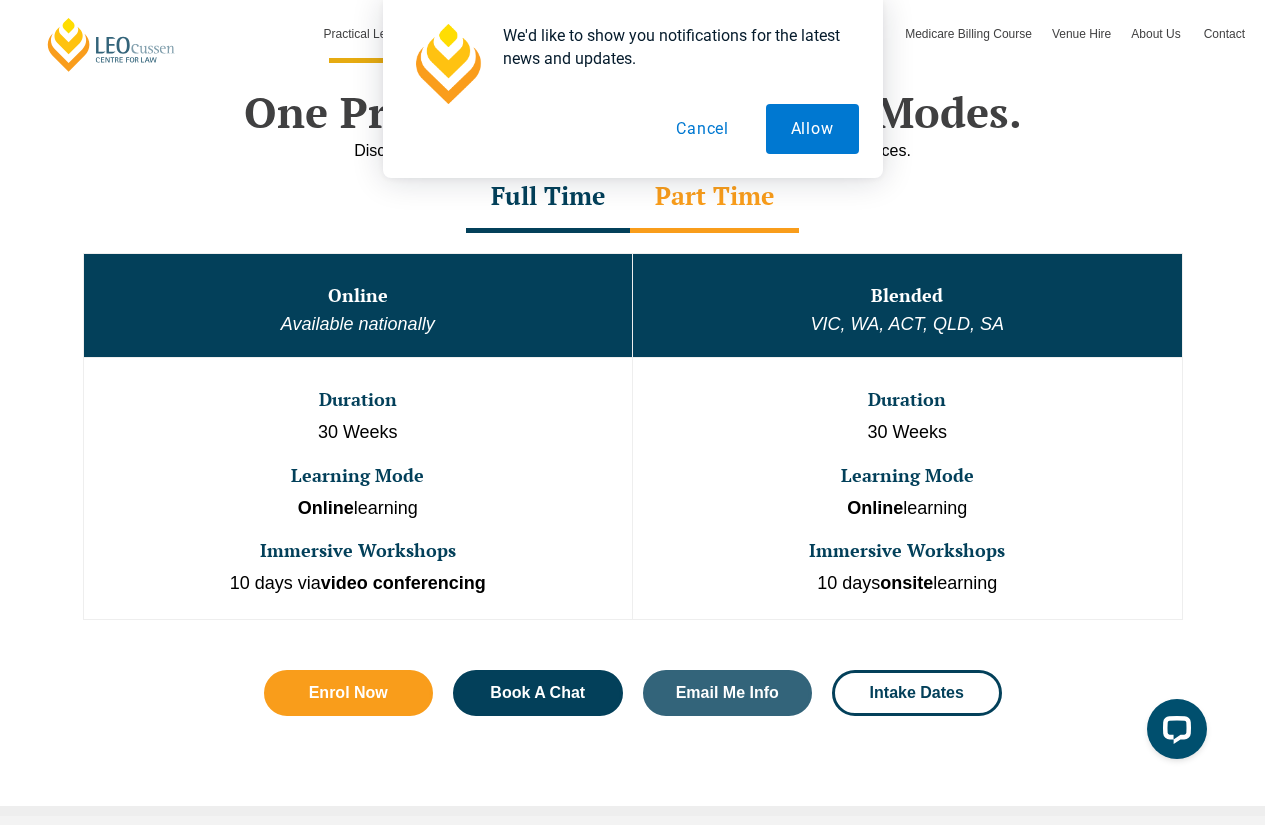 scroll, scrollTop: 1100, scrollLeft: 0, axis: vertical 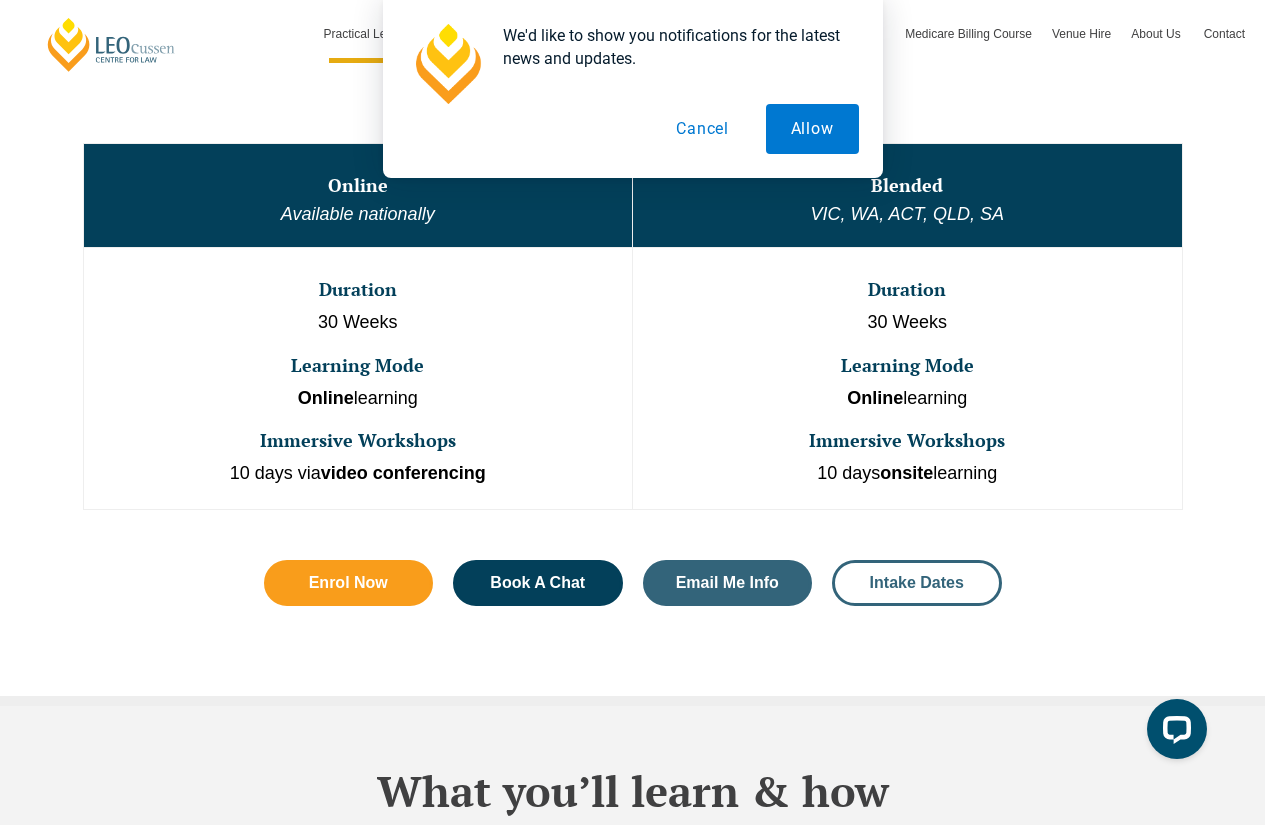 click on "Intake Dates" at bounding box center (917, 583) 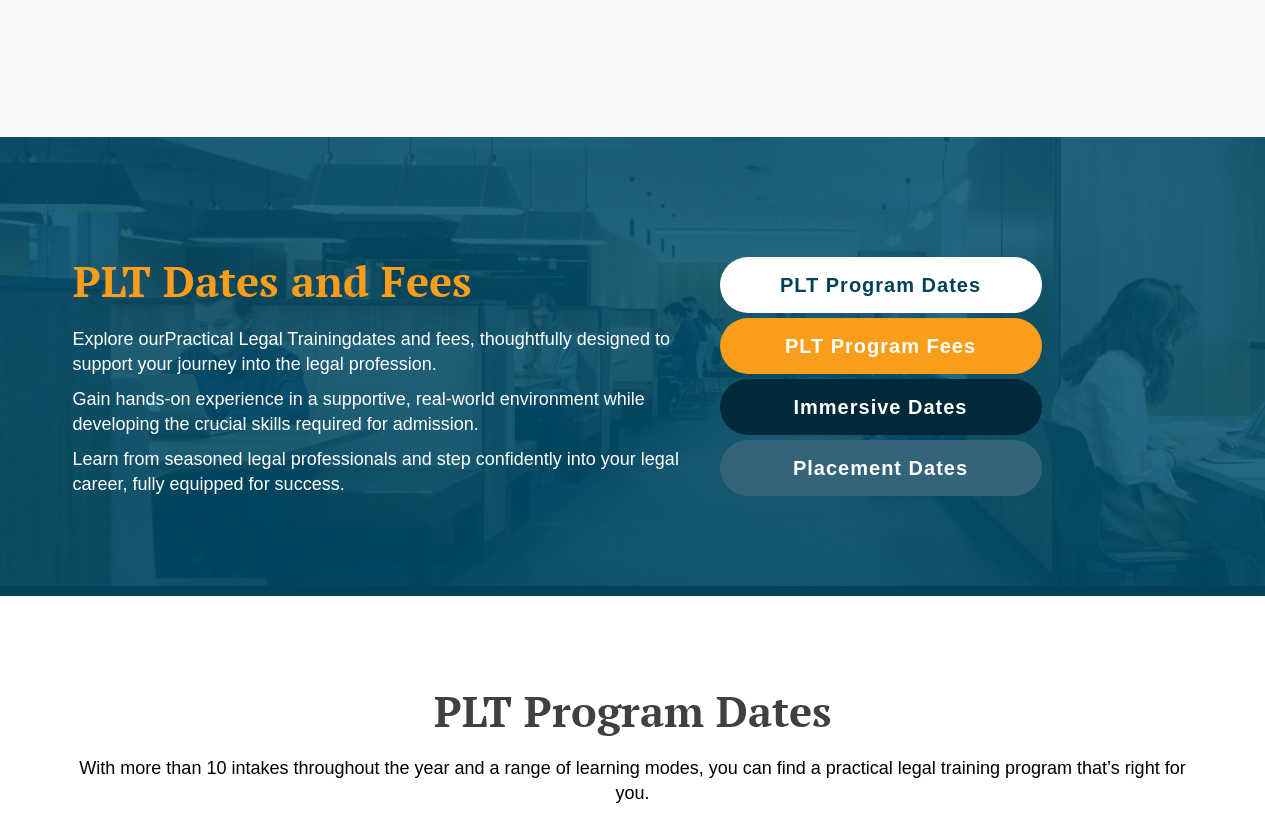 scroll, scrollTop: 400, scrollLeft: 0, axis: vertical 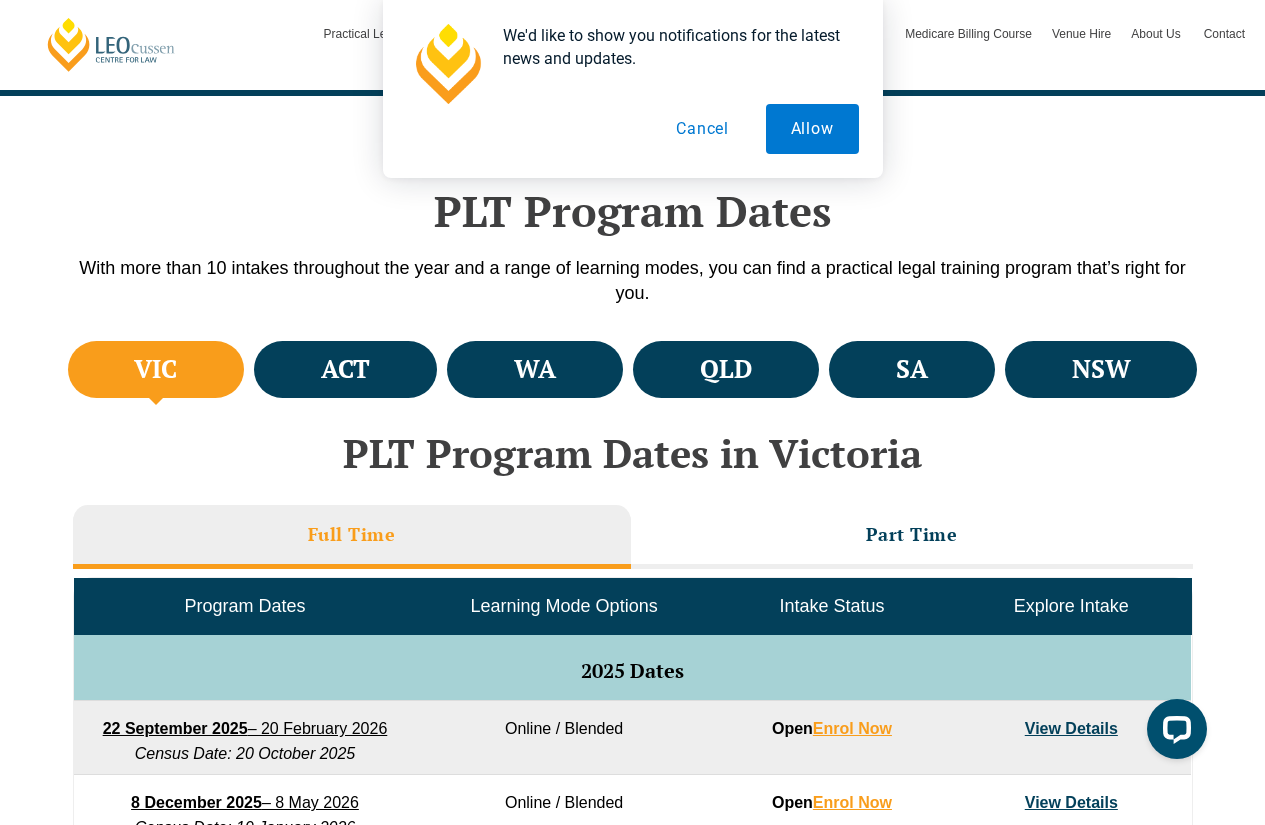 click on "Cancel" at bounding box center (702, 129) 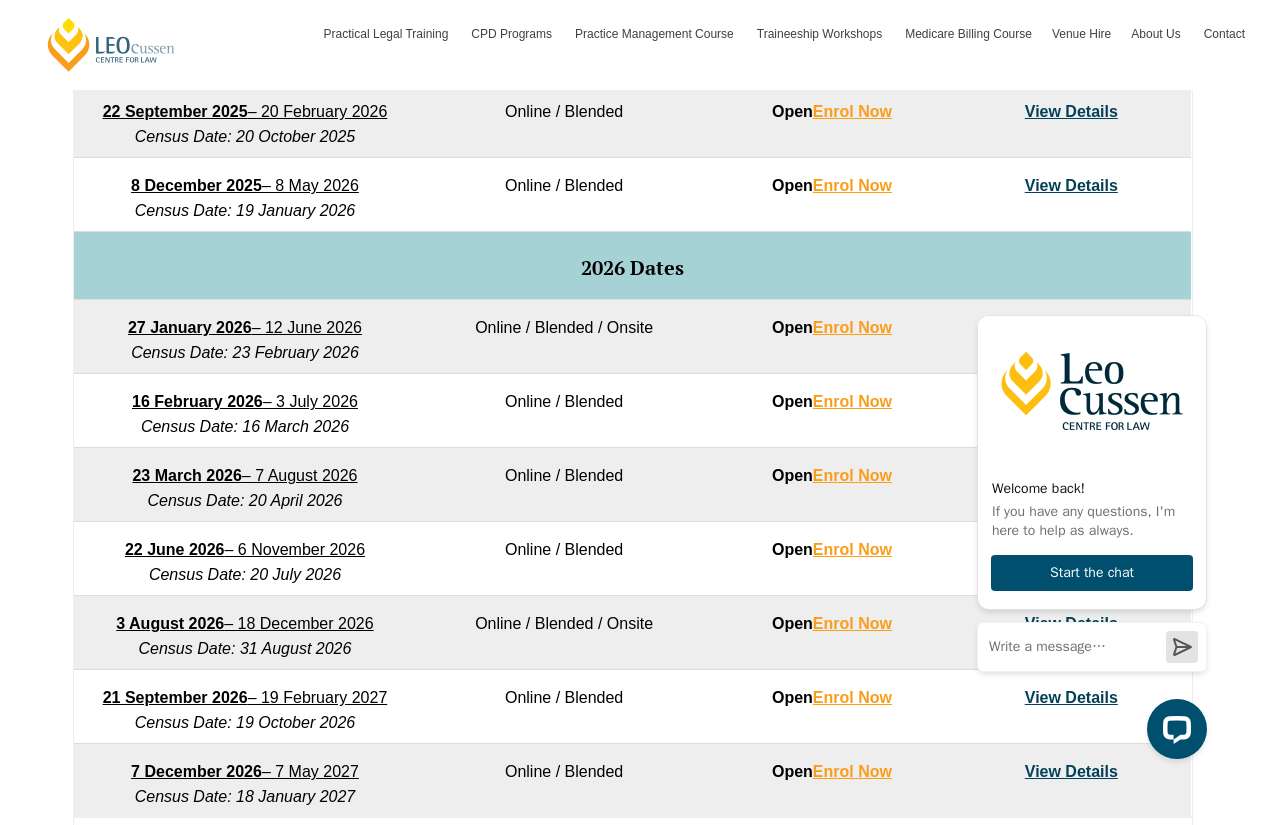 scroll, scrollTop: 800, scrollLeft: 0, axis: vertical 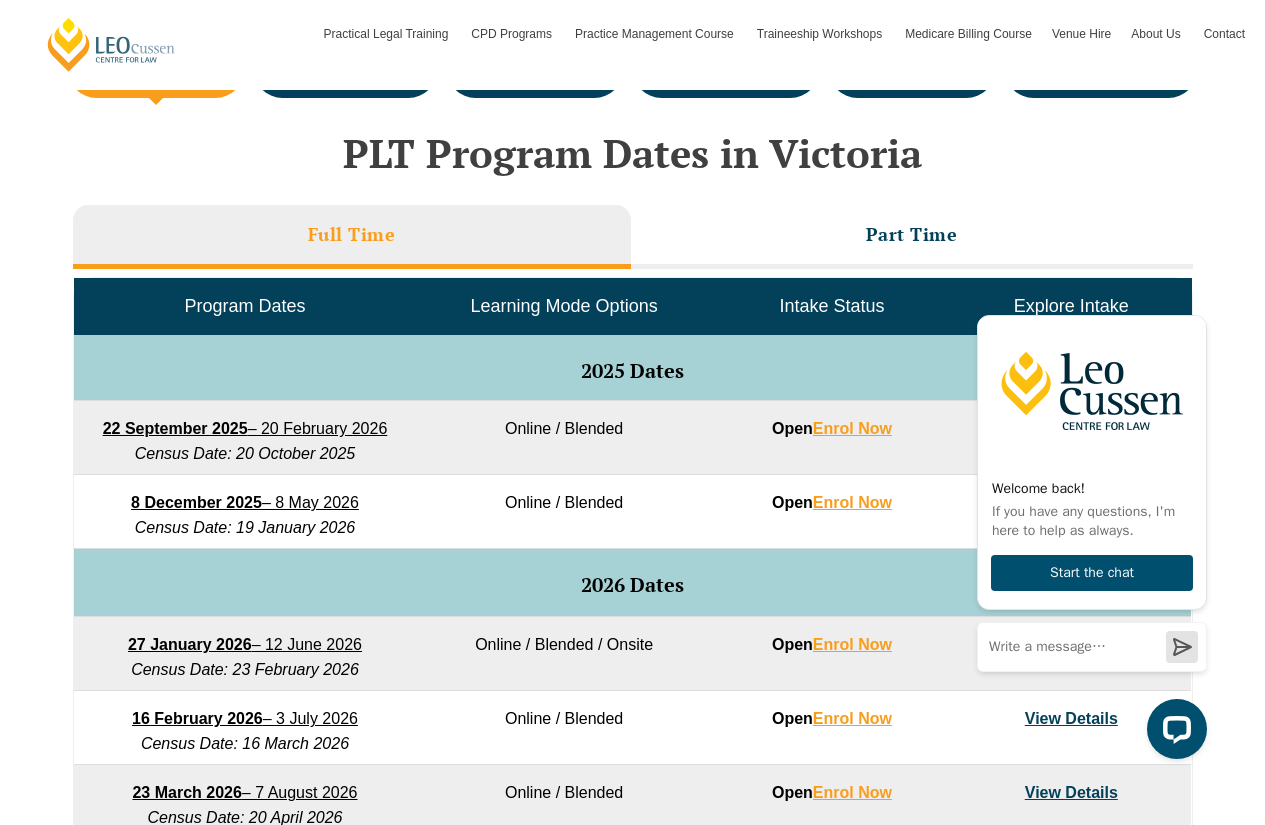 click on "Full Time" at bounding box center (352, 234) 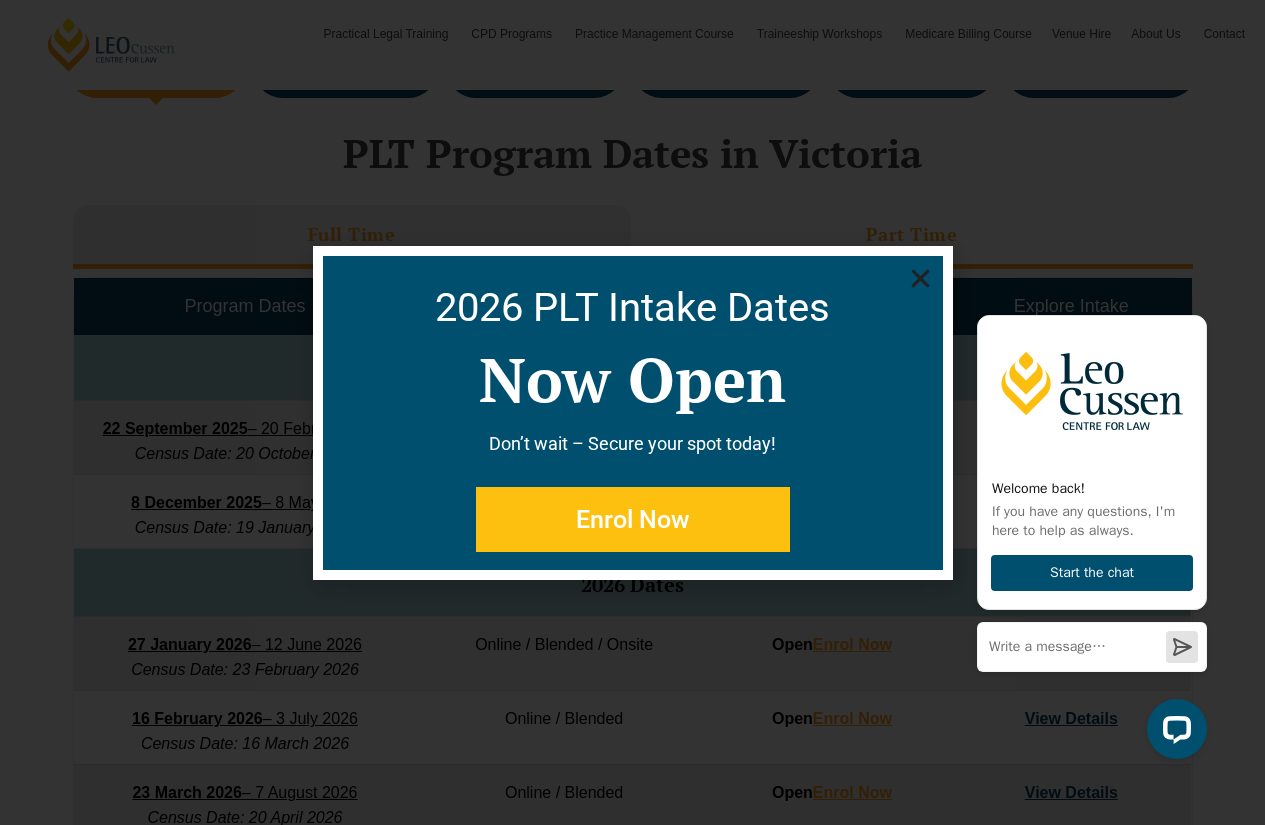 click on "2026 PLT Intake Dates           Now Open           Don’t wait – Secure your spot today!                  Enrol Now" at bounding box center (632, 412) 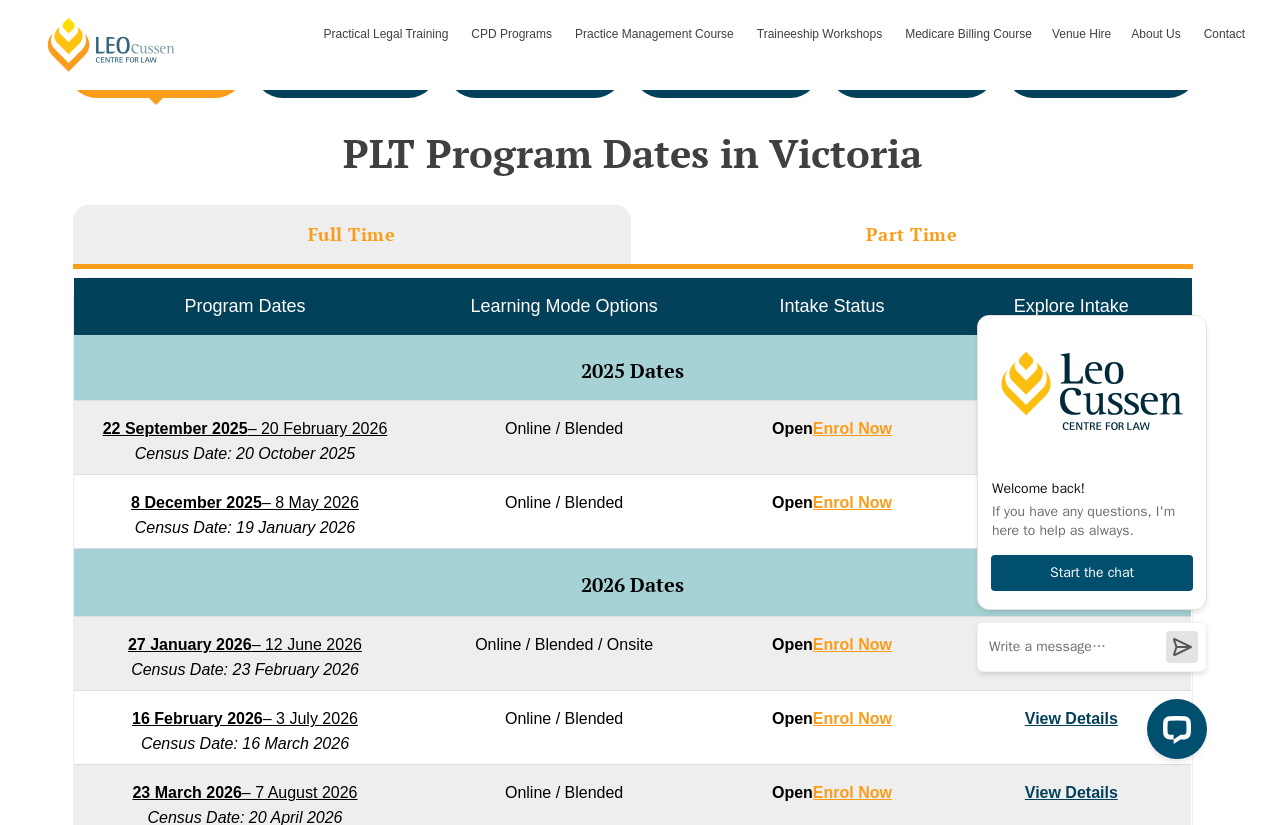 click on "Part Time" at bounding box center [912, 234] 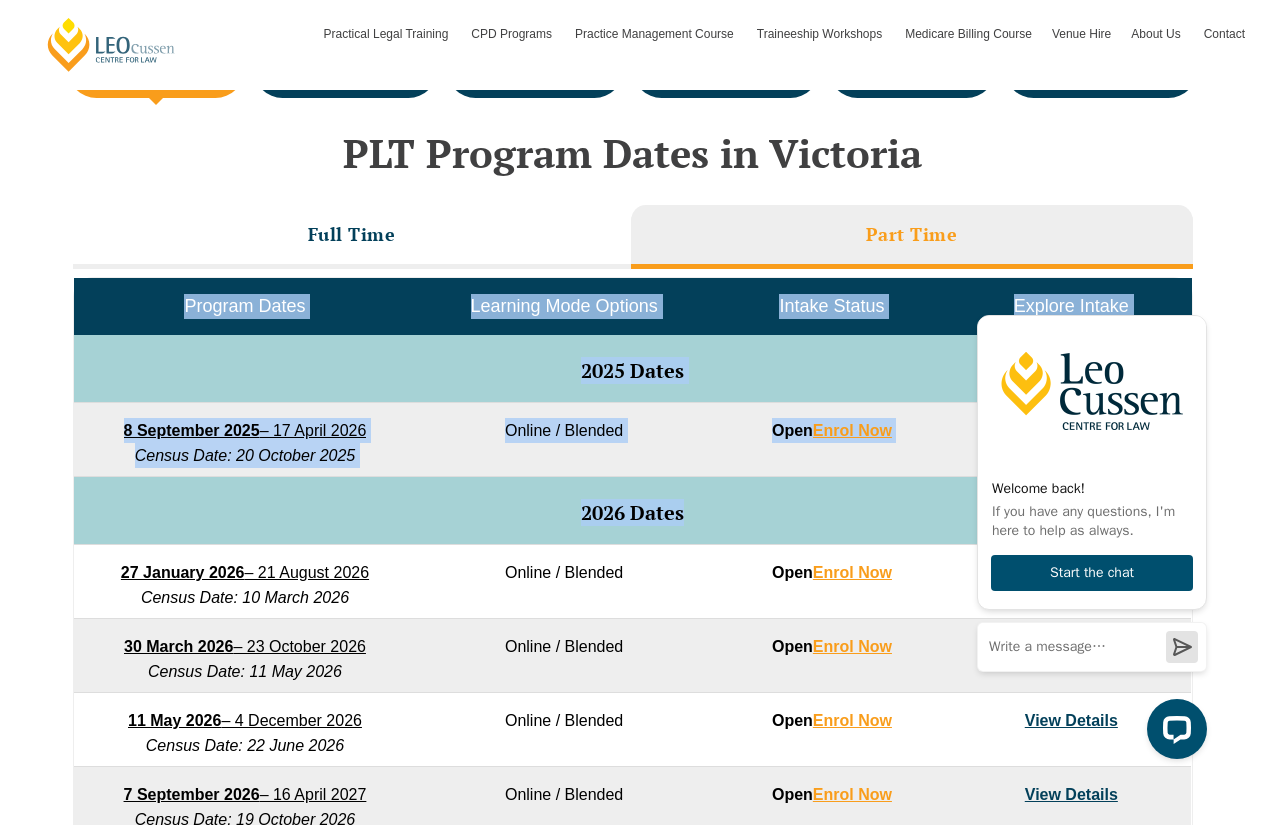 click on "Full Time Part Time Program Dates Learning Mode Options Intake Status Explore Intake 2025 Dates 22 September 2025  – 20 February 2026   Census Date: 20 October 2025 Online / Blended Open  Enrol Now View Details 8 December 2025  – 8 May 2026 Census Date: 19 January 2026 Online / Blended Open  Enrol Now   View Details 2026 Dates 27 January 2026  – 12 June 2026   Census Date: 23 February 2026 Online / Blended / Onsite Open  Enrol Now View Details 16 February 2026  – 3 July 2026 Census Date: 16 March 2026 Online / Blended Open  Enrol Now View Details 23 March 2026  – 7 August 2026 Census Date: 20 April 2026 Online / Blended Open  Enrol Now View Details 22 June 2026  – 6 November 2026 Census Date: 20 July 2026 Online / Blended Open  Enrol Now View Details 3 August 2026  – 18 December 2026 Census Date: 31 August 2026 Online / Blended / Onsite Open  Enrol Now View Details 21 September 2026  – 19 February 2027   Census Date: 19 October 2026 Online / Blended Open  Enrol Now View Details Open  Open" at bounding box center (633, 573) 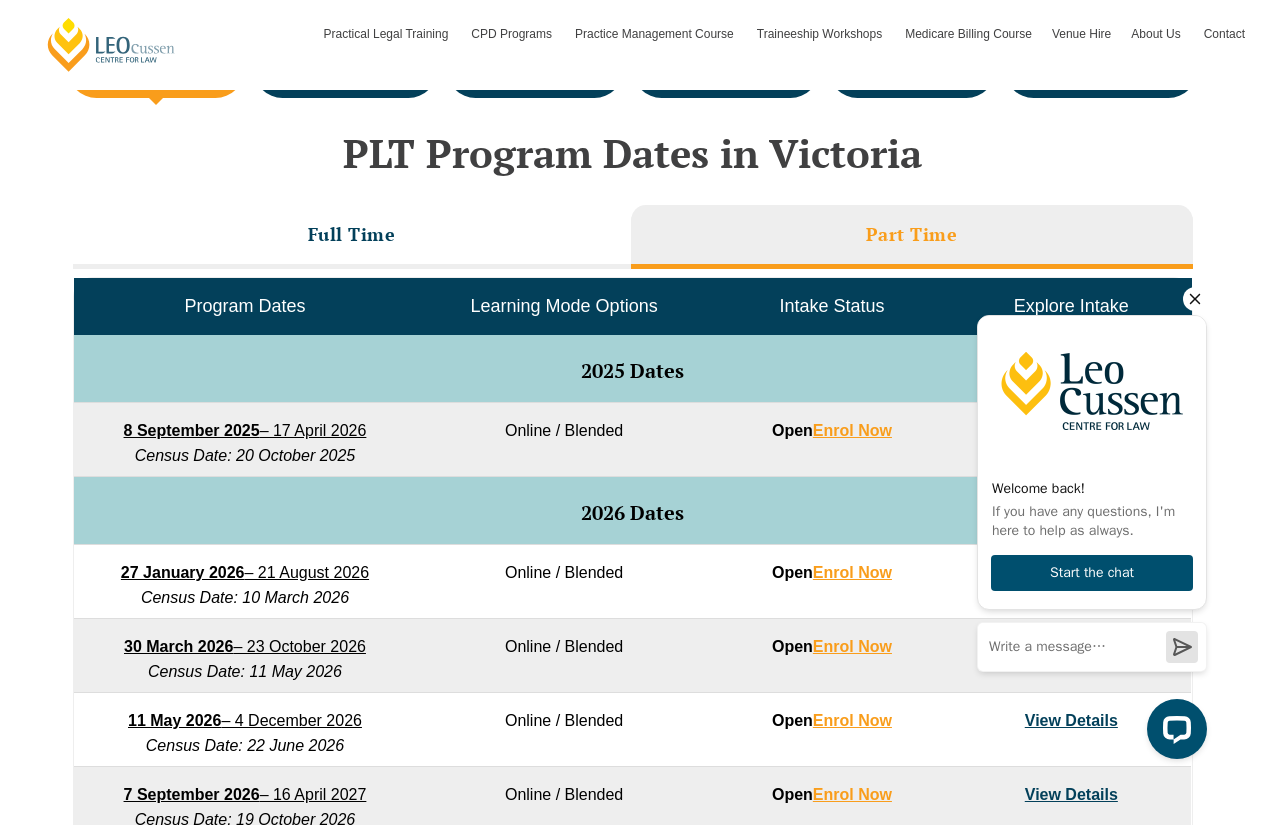 drag, startPoint x: 1188, startPoint y: 295, endPoint x: 1832, endPoint y: 817, distance: 828.9873 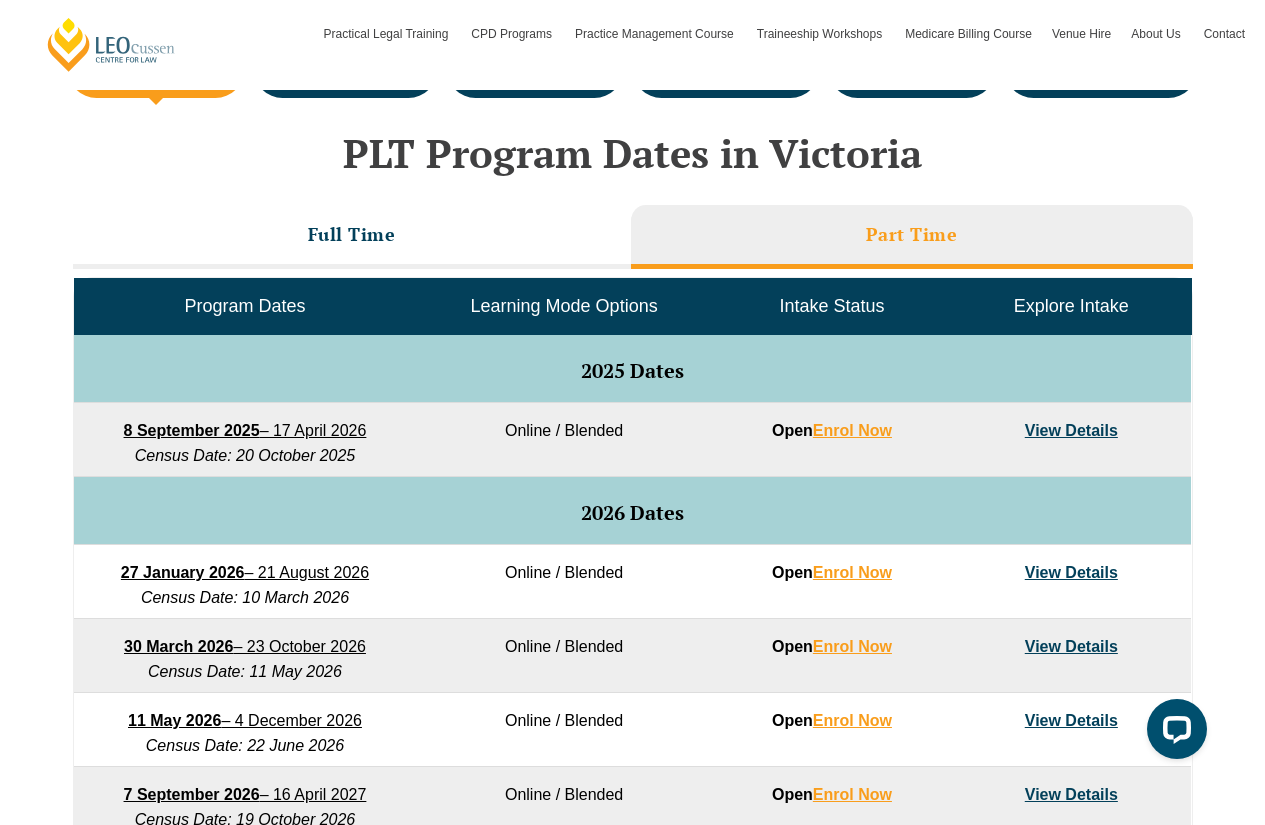 click on "Census Date: 10 March 2026" at bounding box center (245, 597) 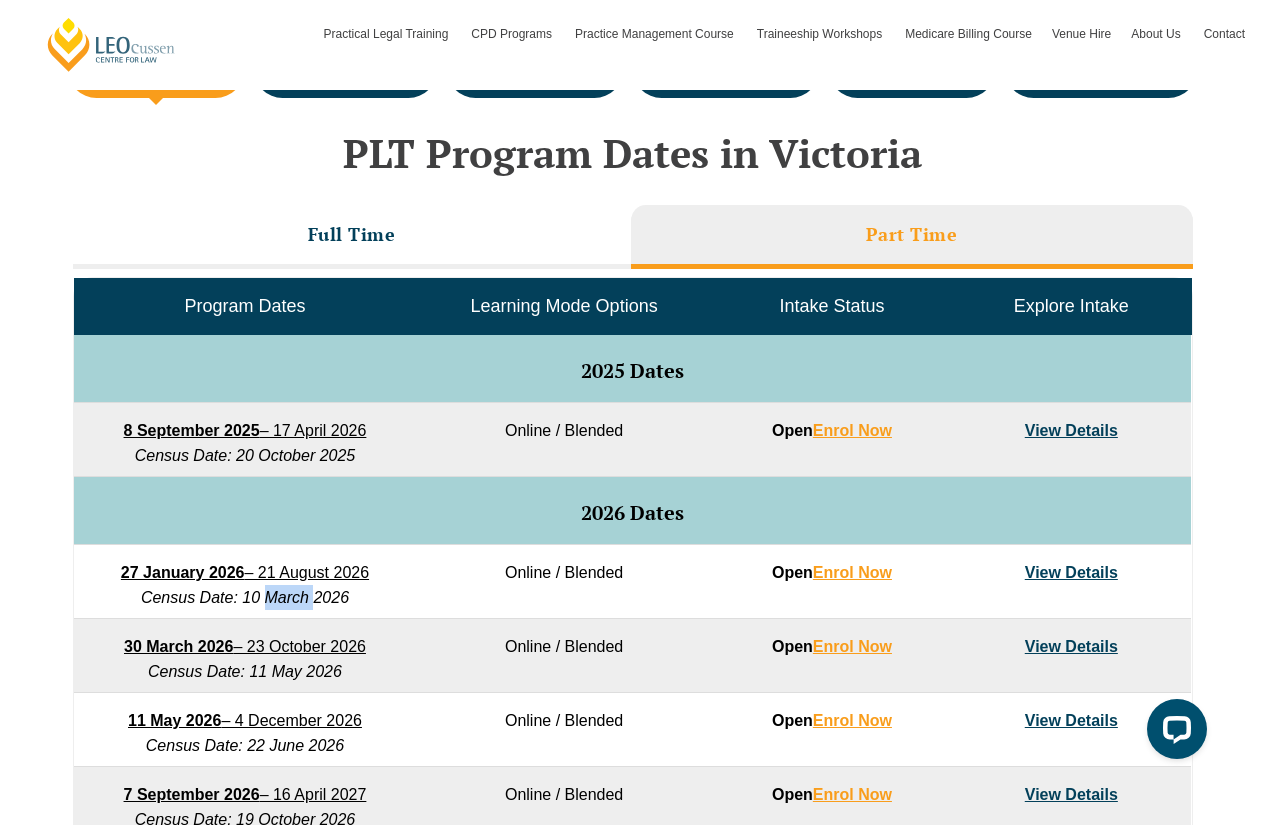 click on "Census Date: 10 March 2026" at bounding box center (245, 597) 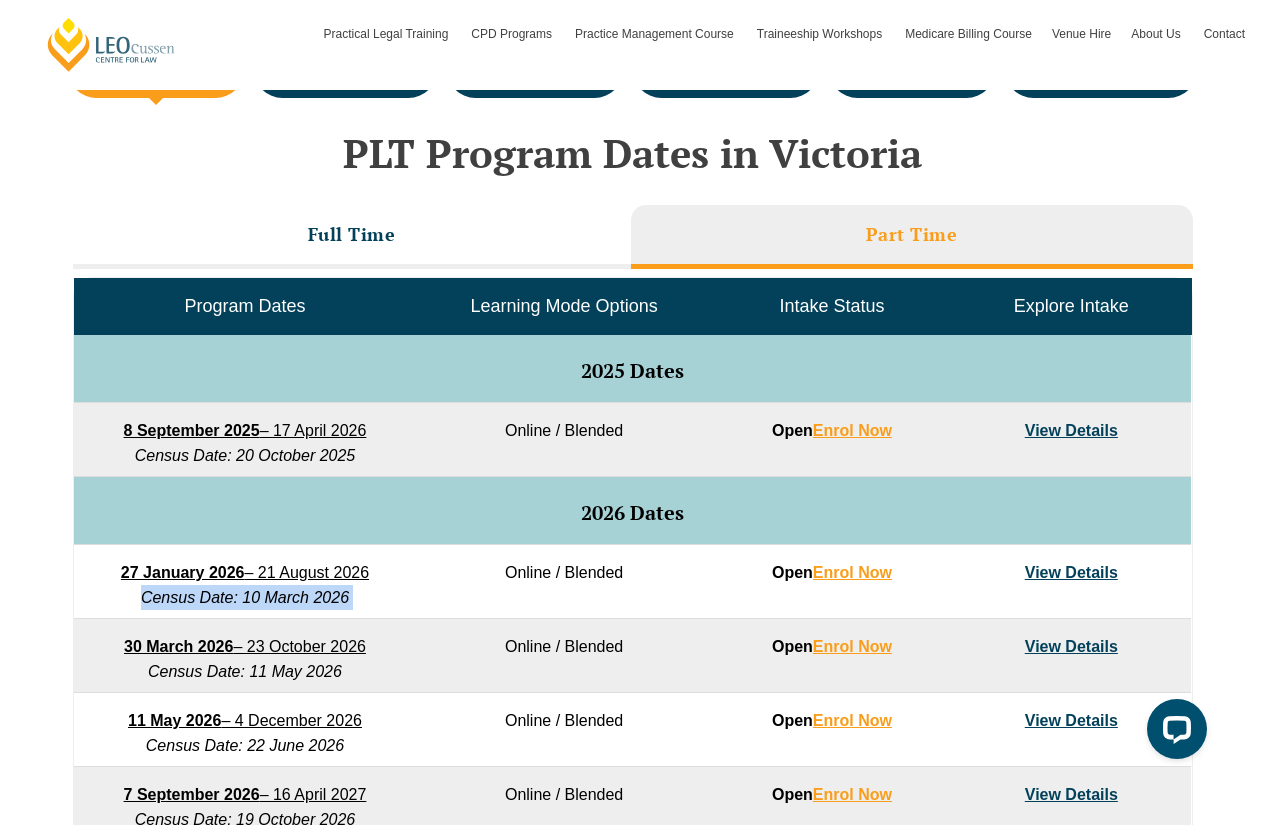 click on "Census Date: 10 March 2026" at bounding box center [245, 597] 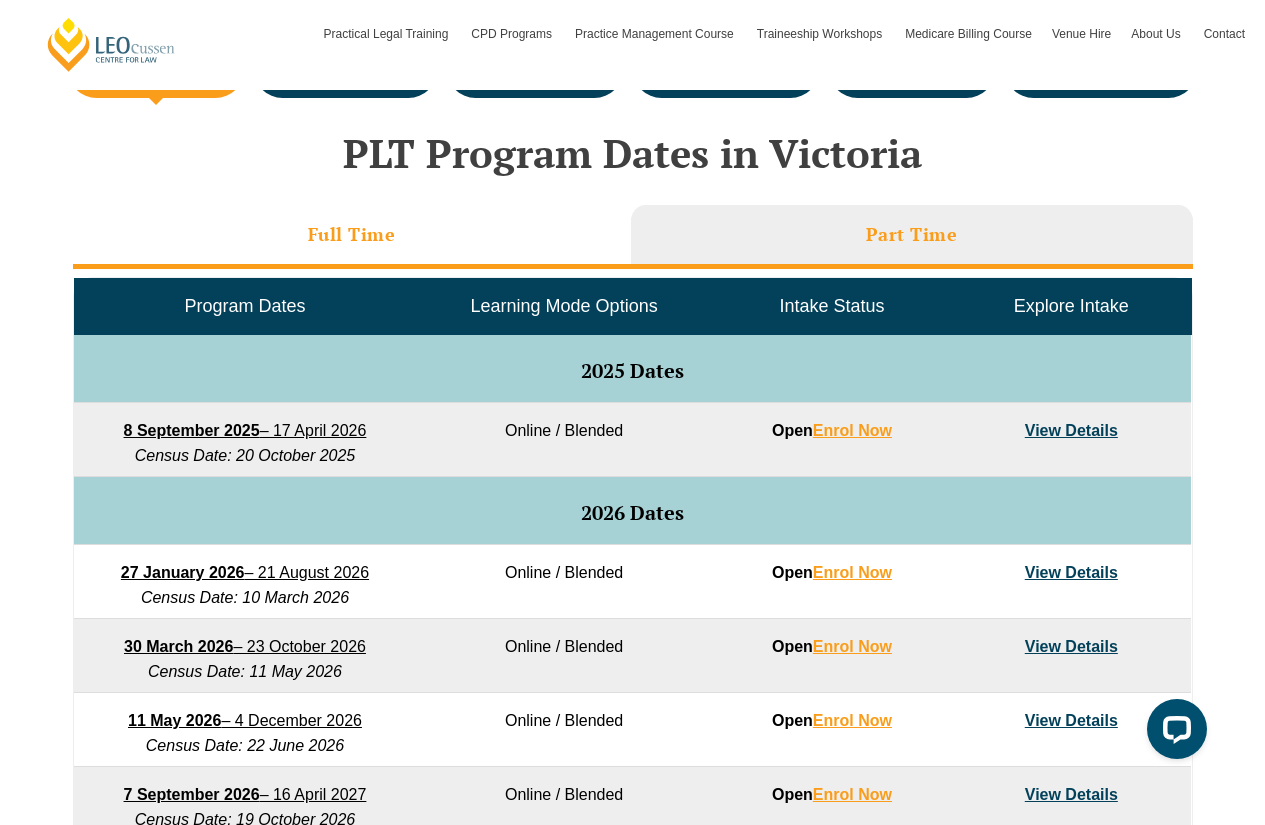 click on "Full Time" at bounding box center [352, 237] 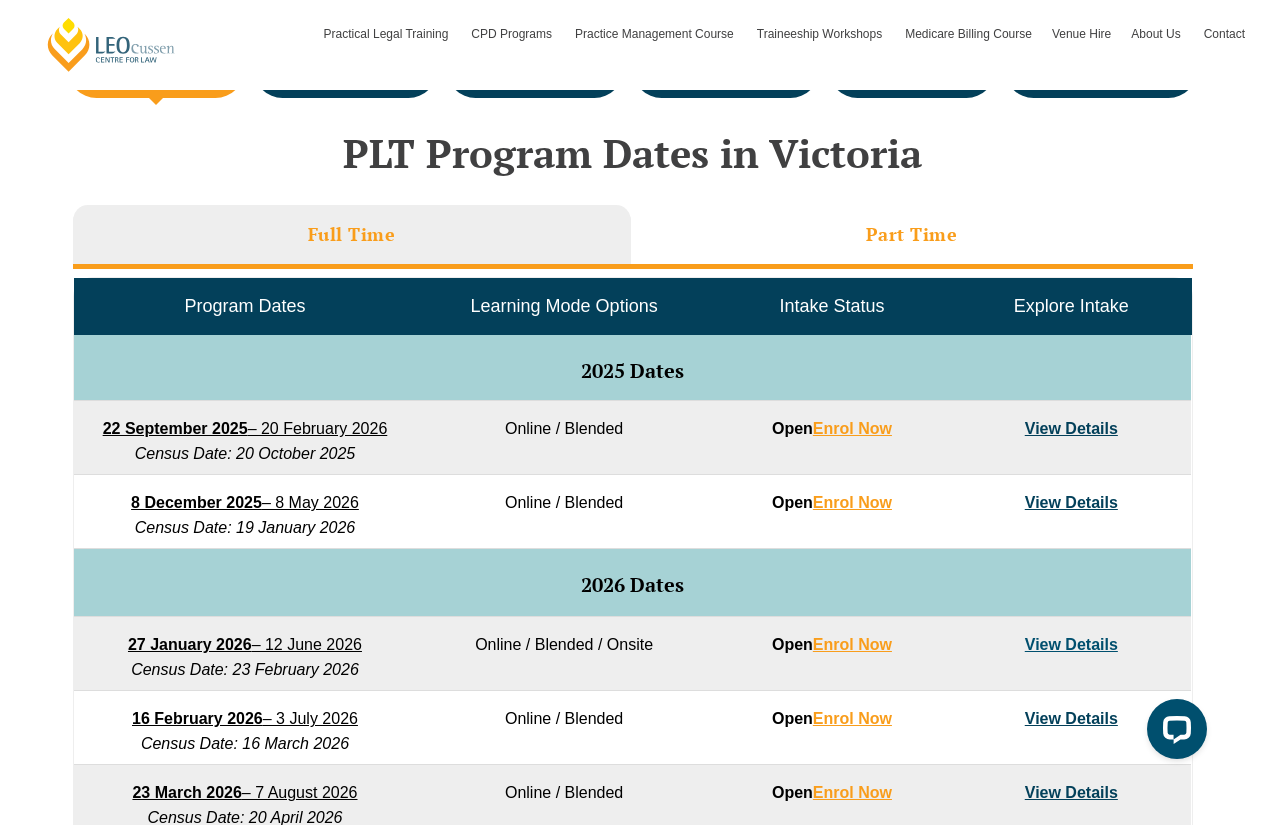 click on "Part Time" at bounding box center (912, 234) 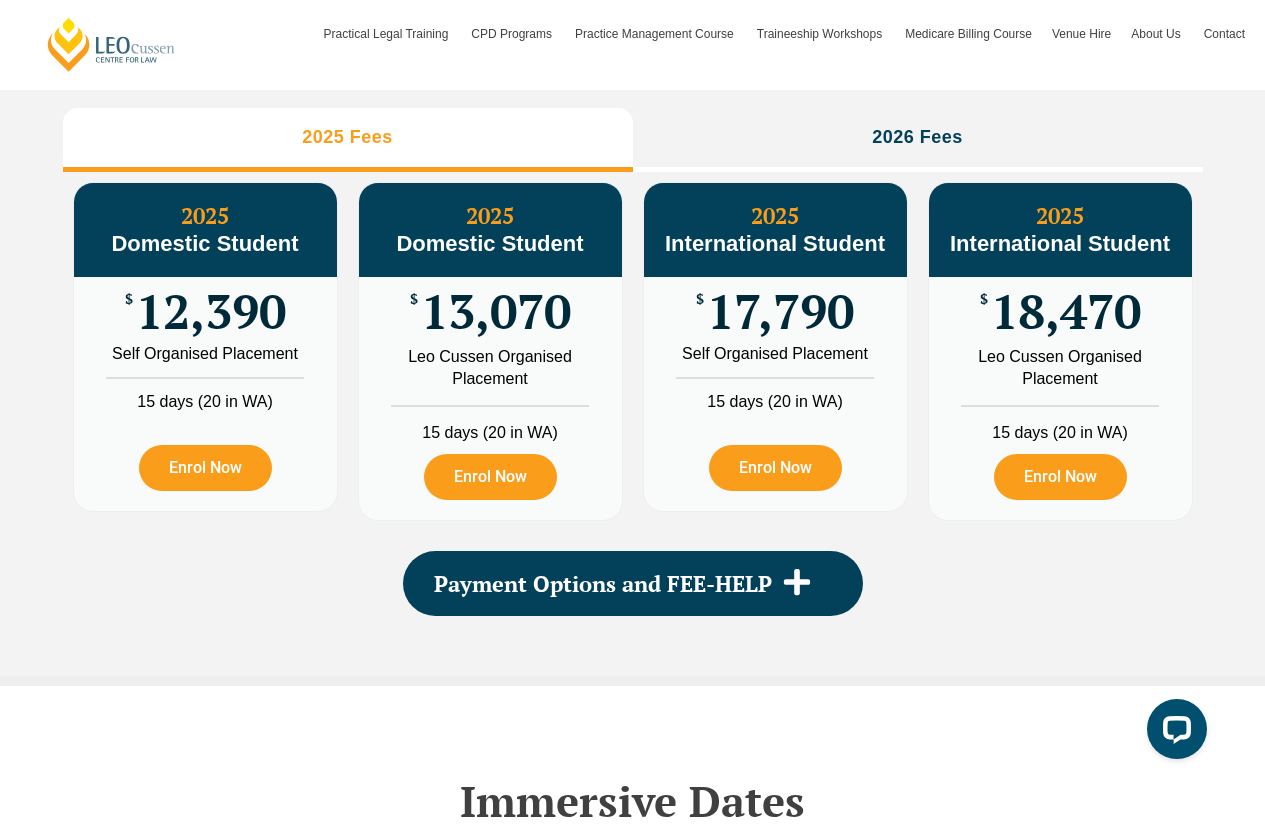 scroll, scrollTop: 2100, scrollLeft: 0, axis: vertical 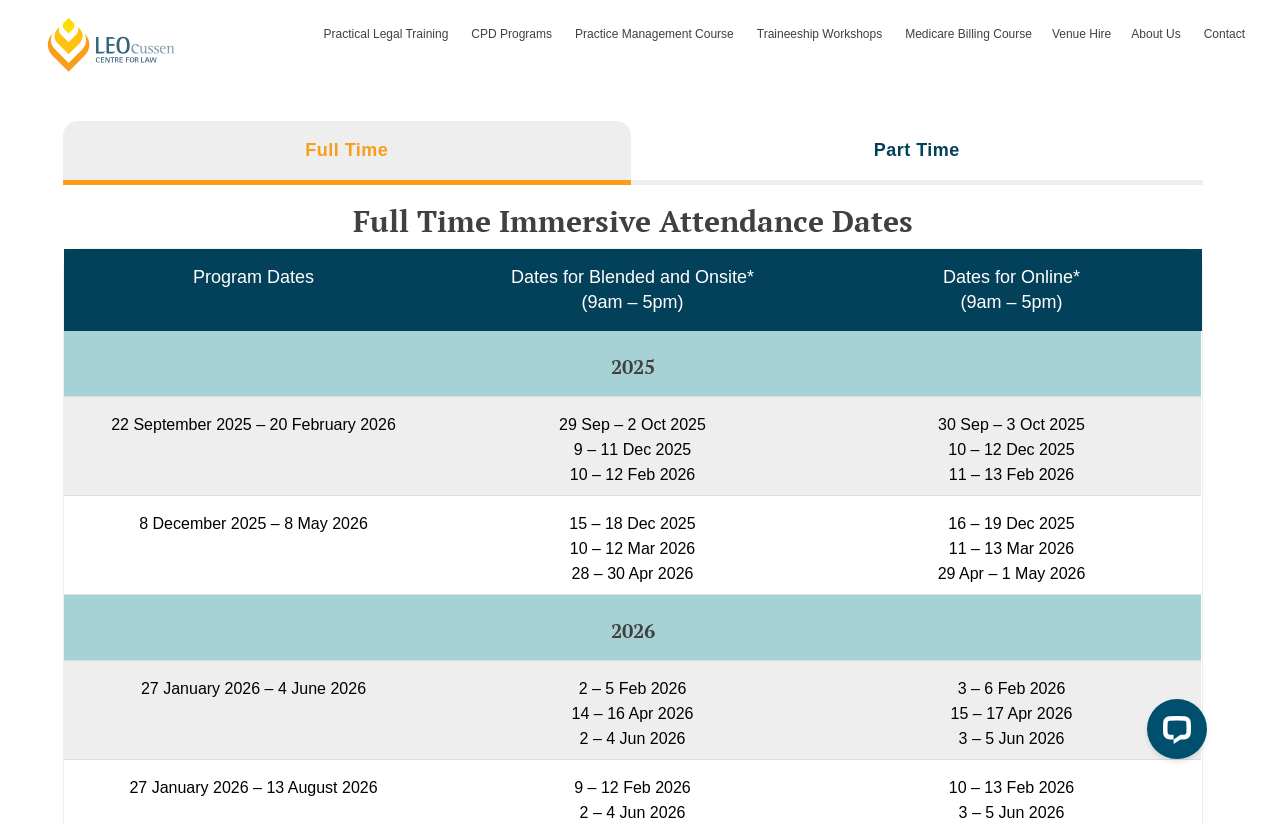 click on "29 Sep – 2 Oct 2025 9 – 11 Dec 2025 10 – 12 Feb 2026" at bounding box center (632, 445) 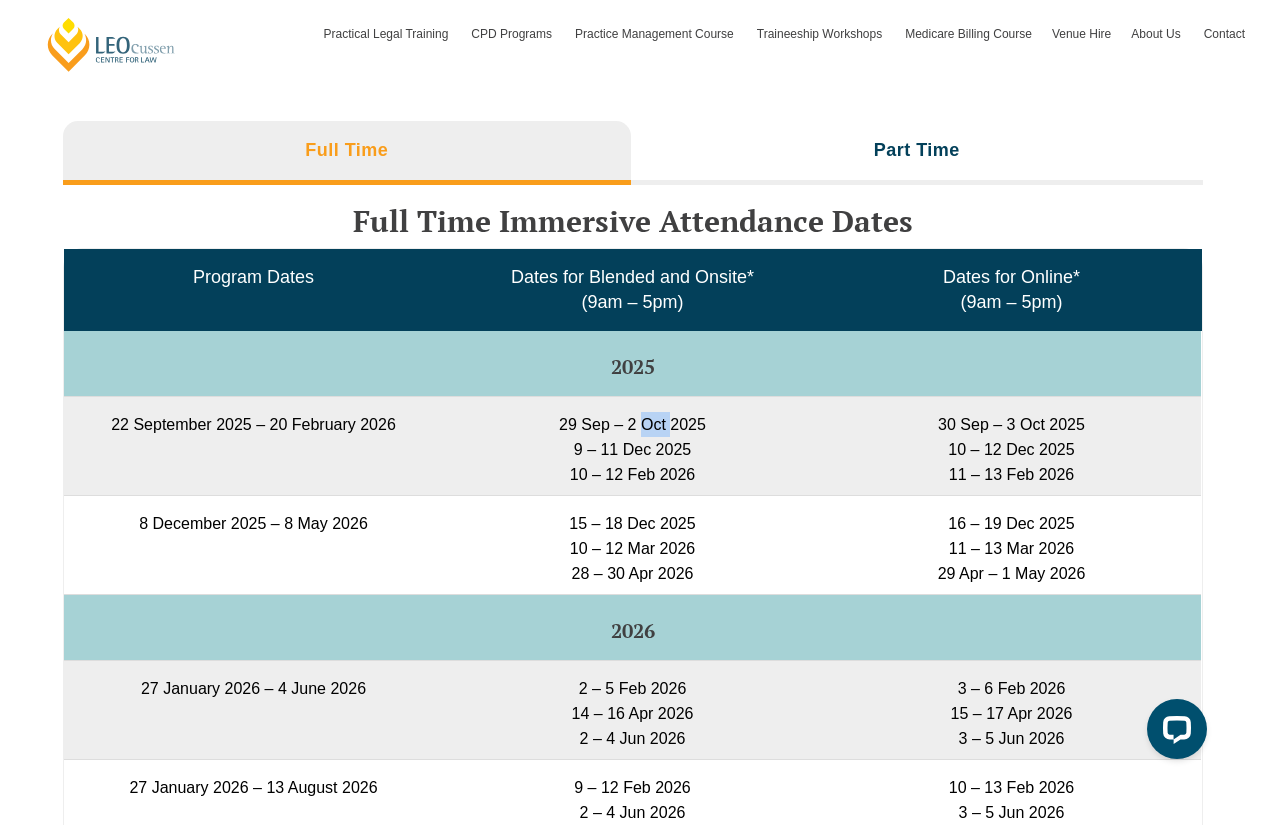 click on "29 Sep – 2 Oct 2025 9 – 11 Dec 2025 10 – 12 Feb 2026" at bounding box center (632, 445) 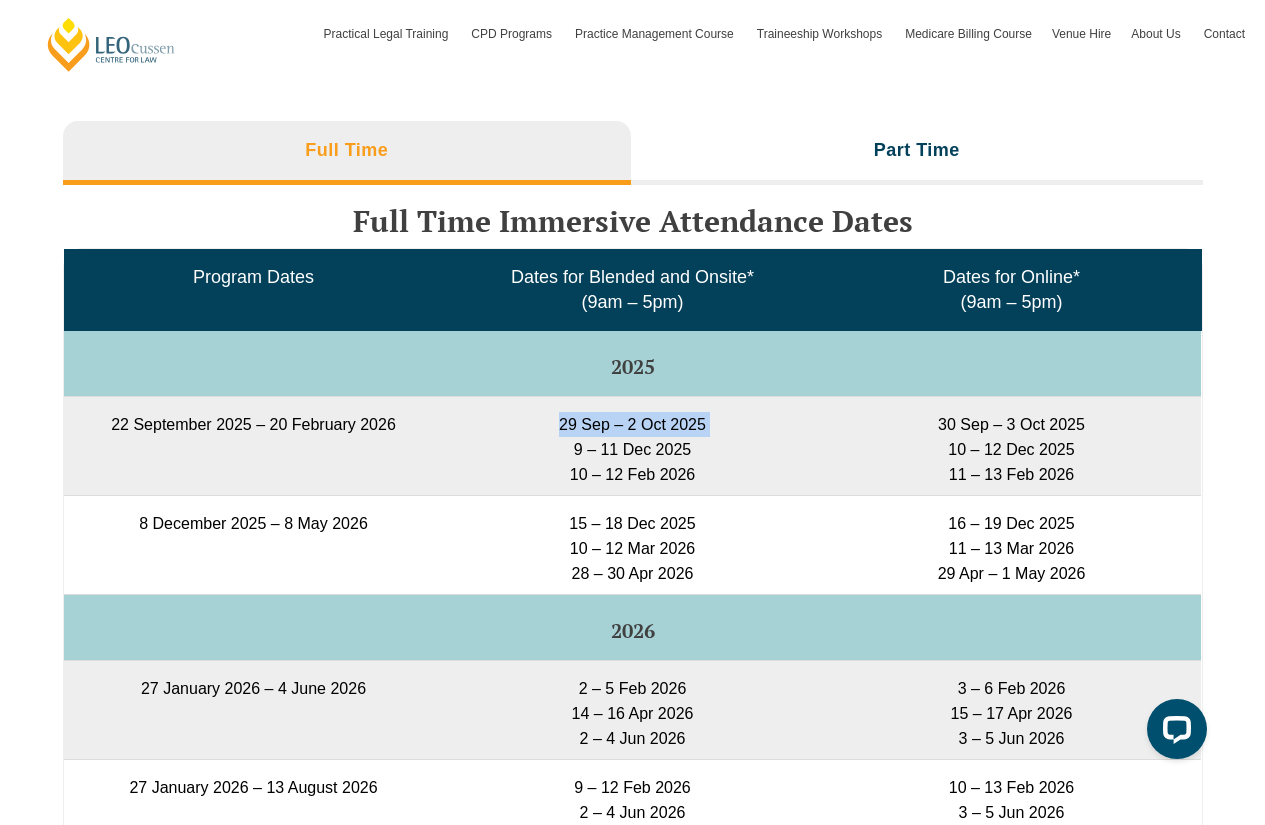 click on "29 Sep – 2 Oct 2025 9 – 11 Dec 2025 10 – 12 Feb 2026" at bounding box center [632, 445] 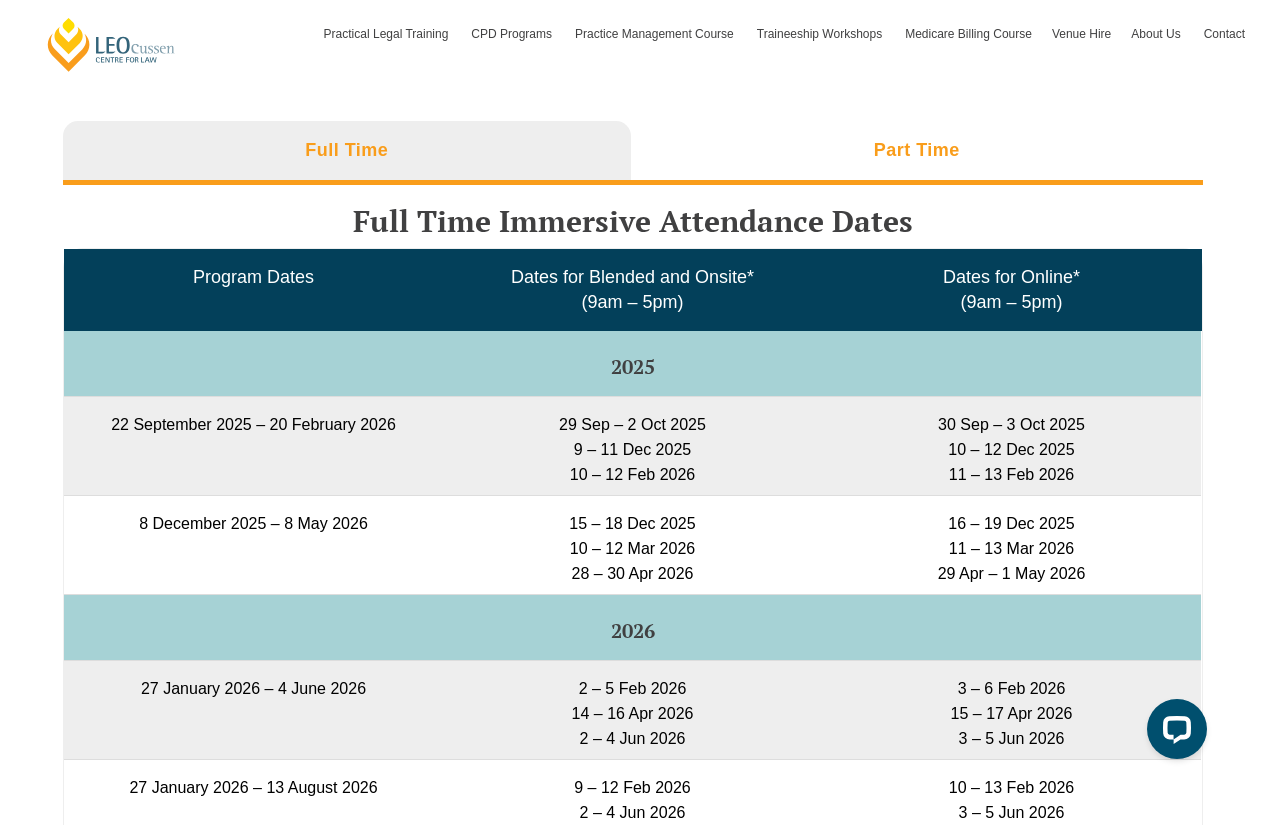 click on "Part Time" at bounding box center (917, 153) 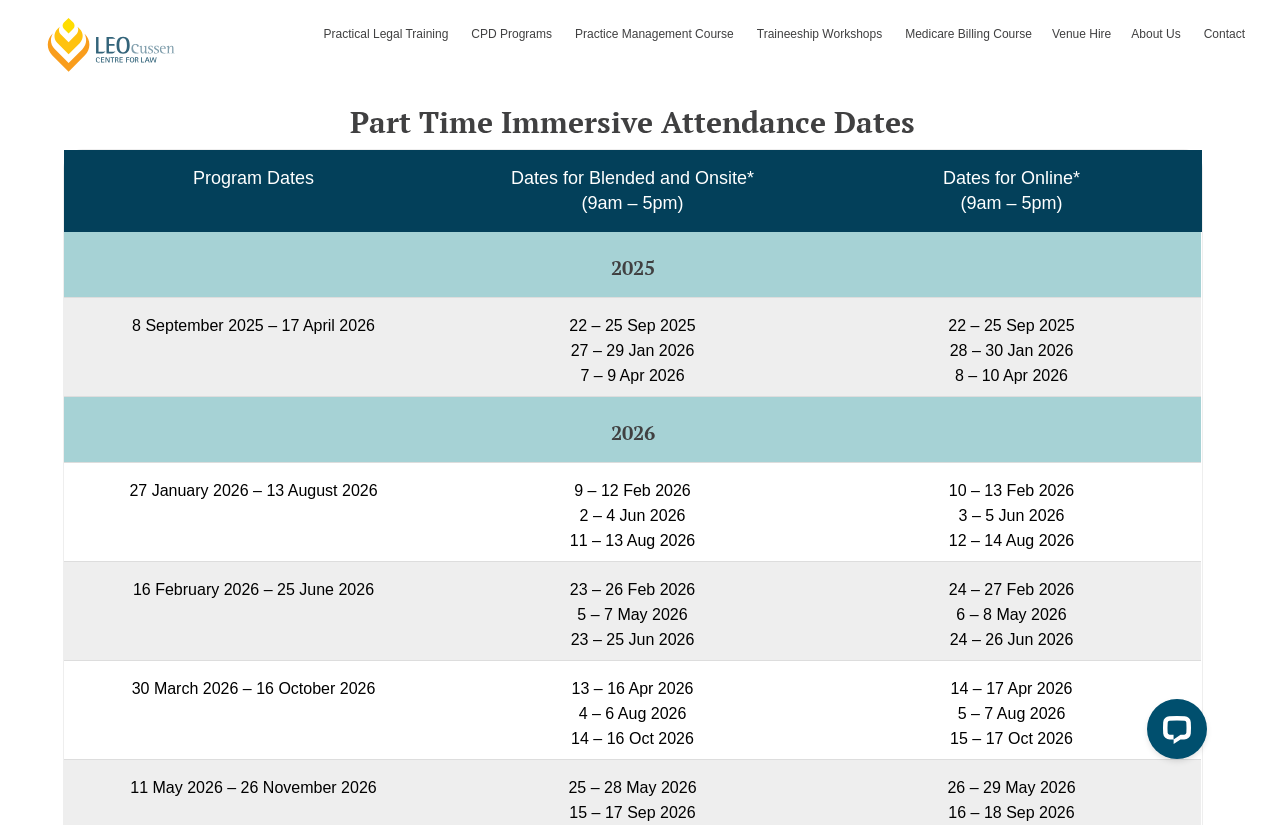 scroll, scrollTop: 3000, scrollLeft: 0, axis: vertical 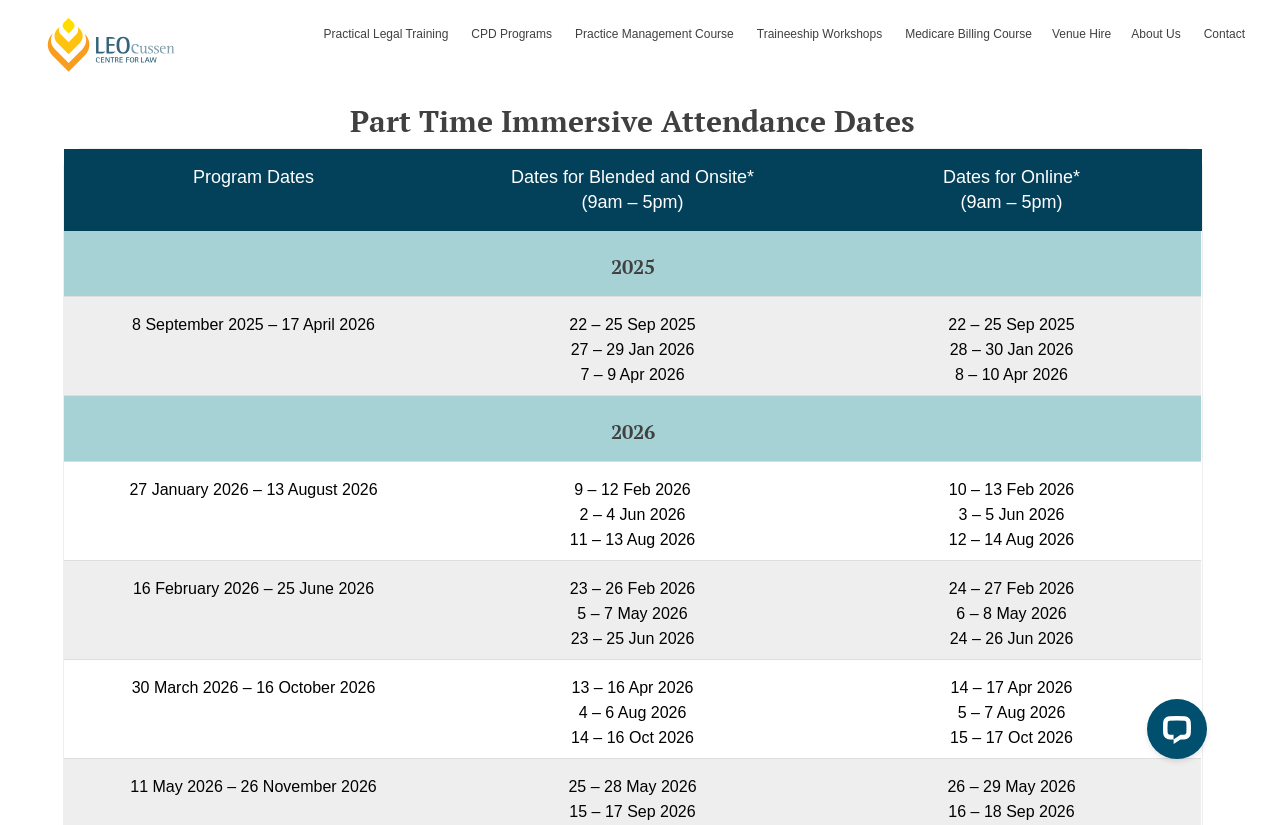 click on "22 – 25 Sep 2025 28 – 30 Jan 2026 8 – 10 Apr 2026" at bounding box center [1011, 345] 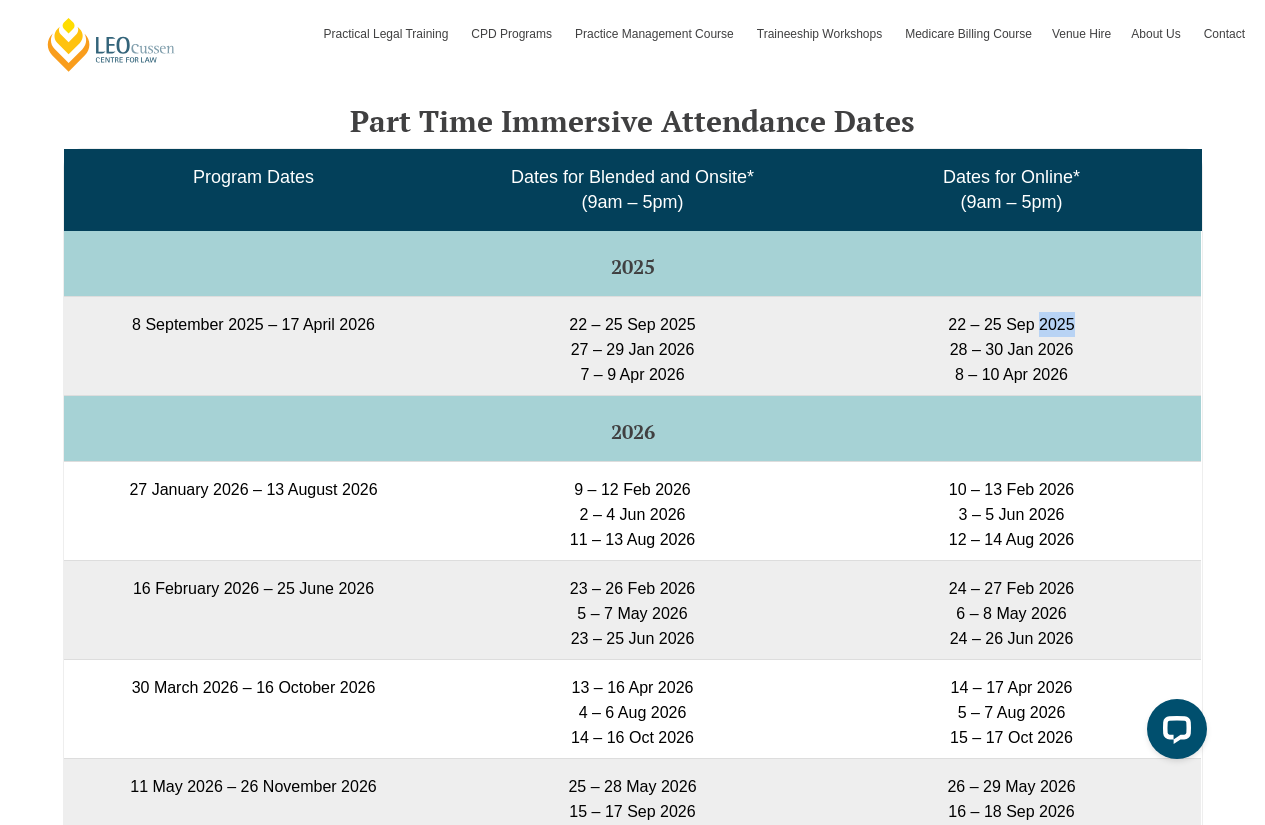 click on "22 – 25 Sep 2025 28 – 30 Jan 2026 8 – 10 Apr 2026" at bounding box center (1011, 345) 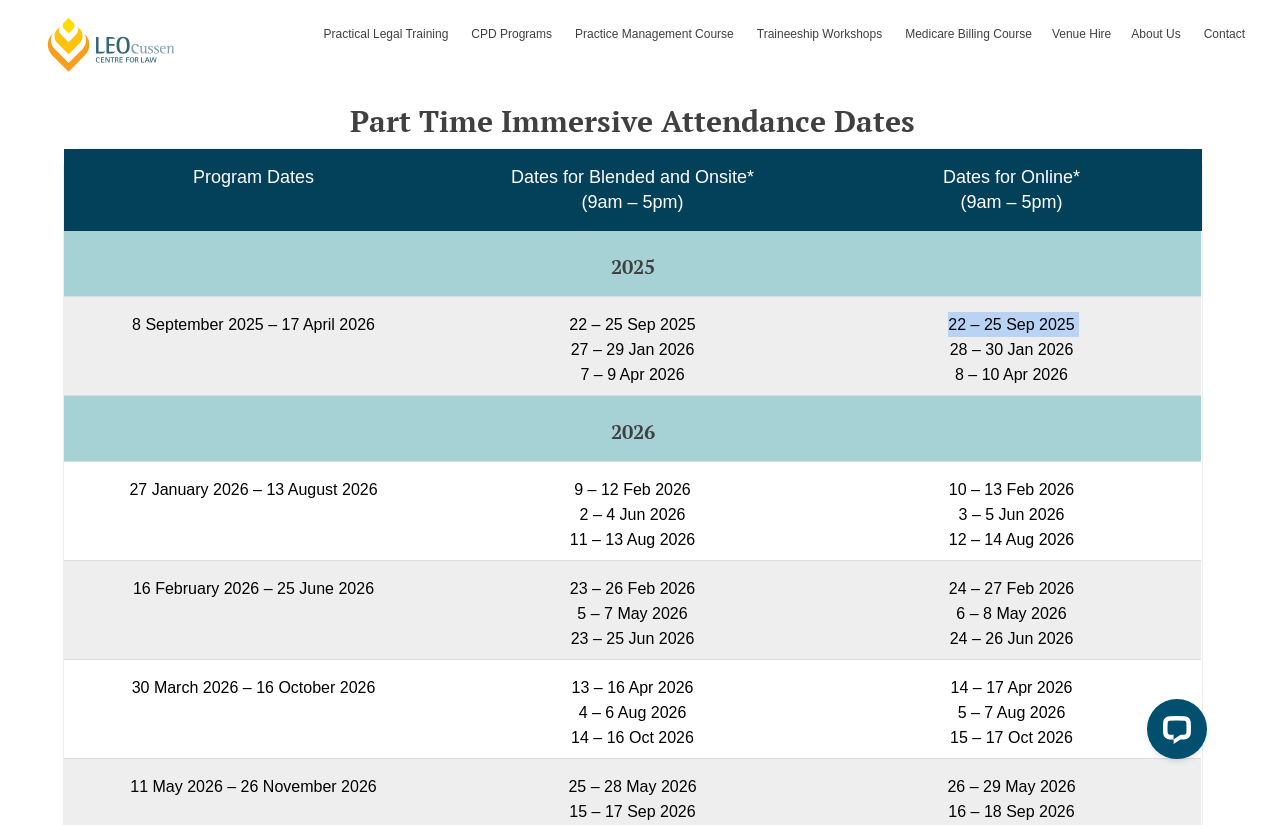click on "22 – 25 Sep 2025 28 – 30 Jan 2026 8 – 10 Apr 2026" at bounding box center [1011, 345] 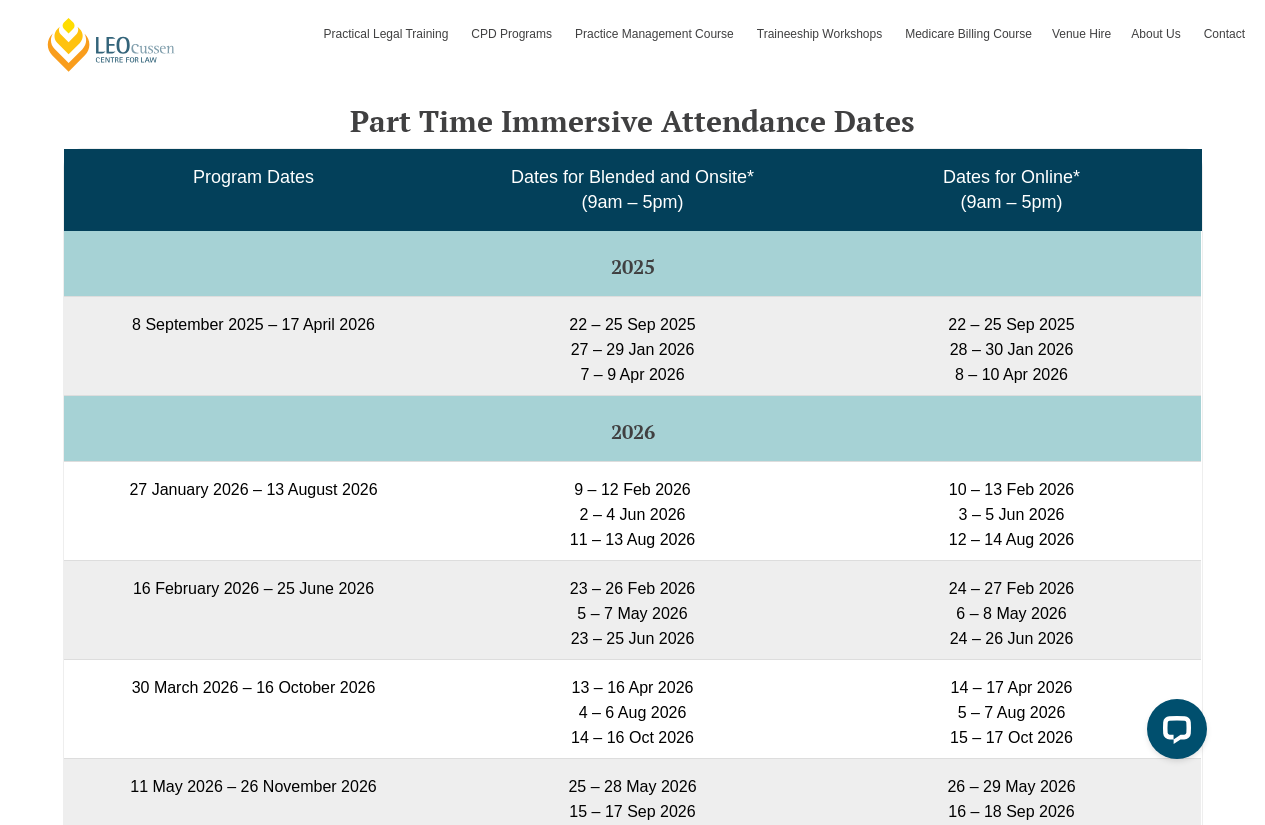 click on "22 – 25 Sep 2025 28 – 30 Jan 2026 8 – 10 Apr 2026" at bounding box center (1011, 345) 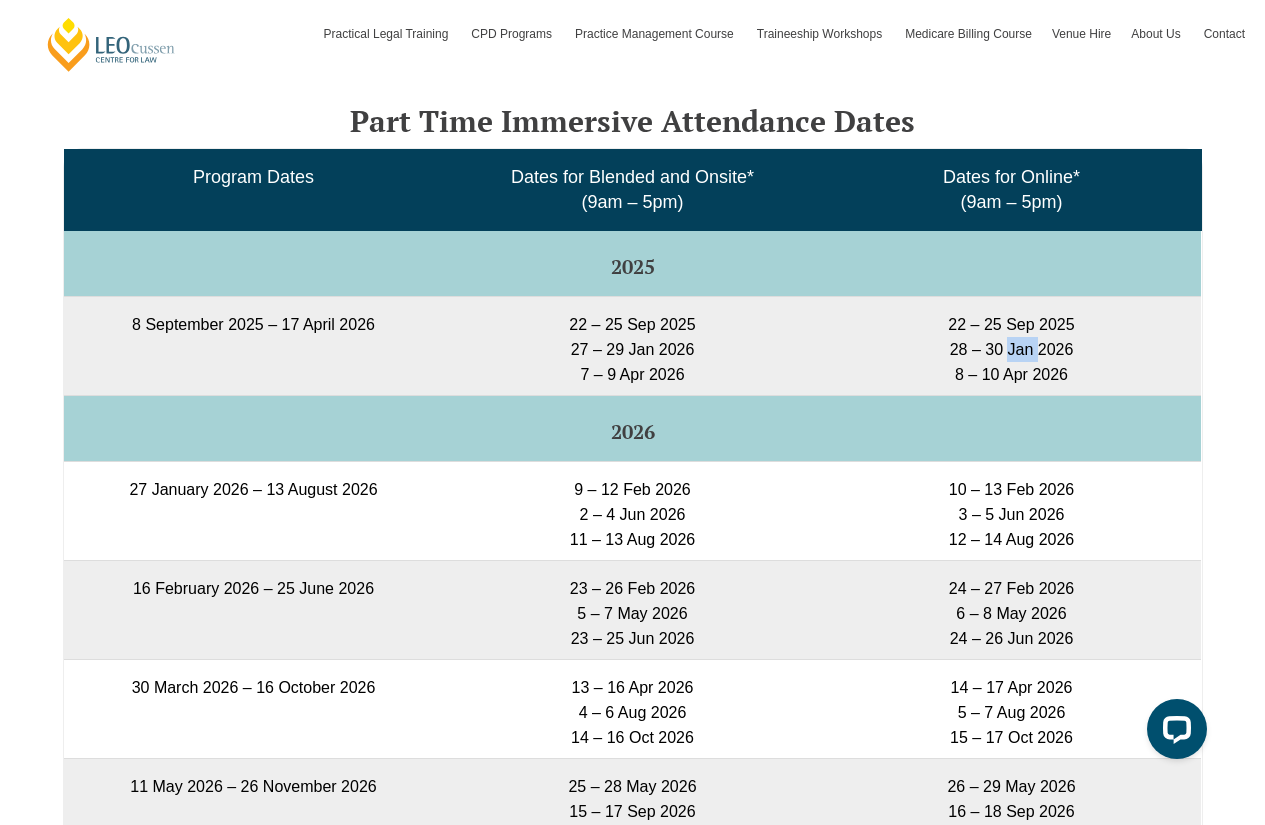 click on "22 – 25 Sep 2025 28 – 30 Jan 2026 8 – 10 Apr 2026" at bounding box center (1011, 345) 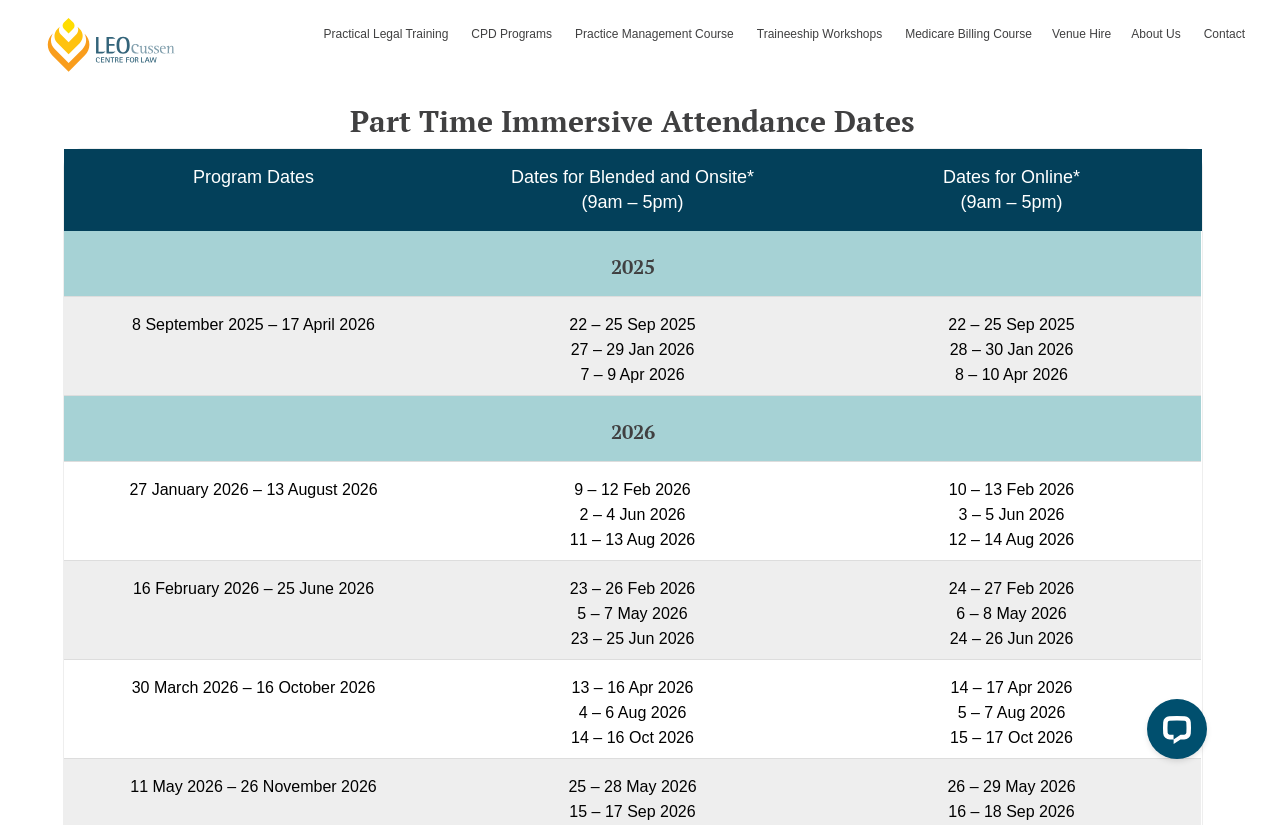 click on "22 – 25 Sep 2025 28 – 30 Jan 2026 8 – 10 Apr 2026" at bounding box center (1011, 345) 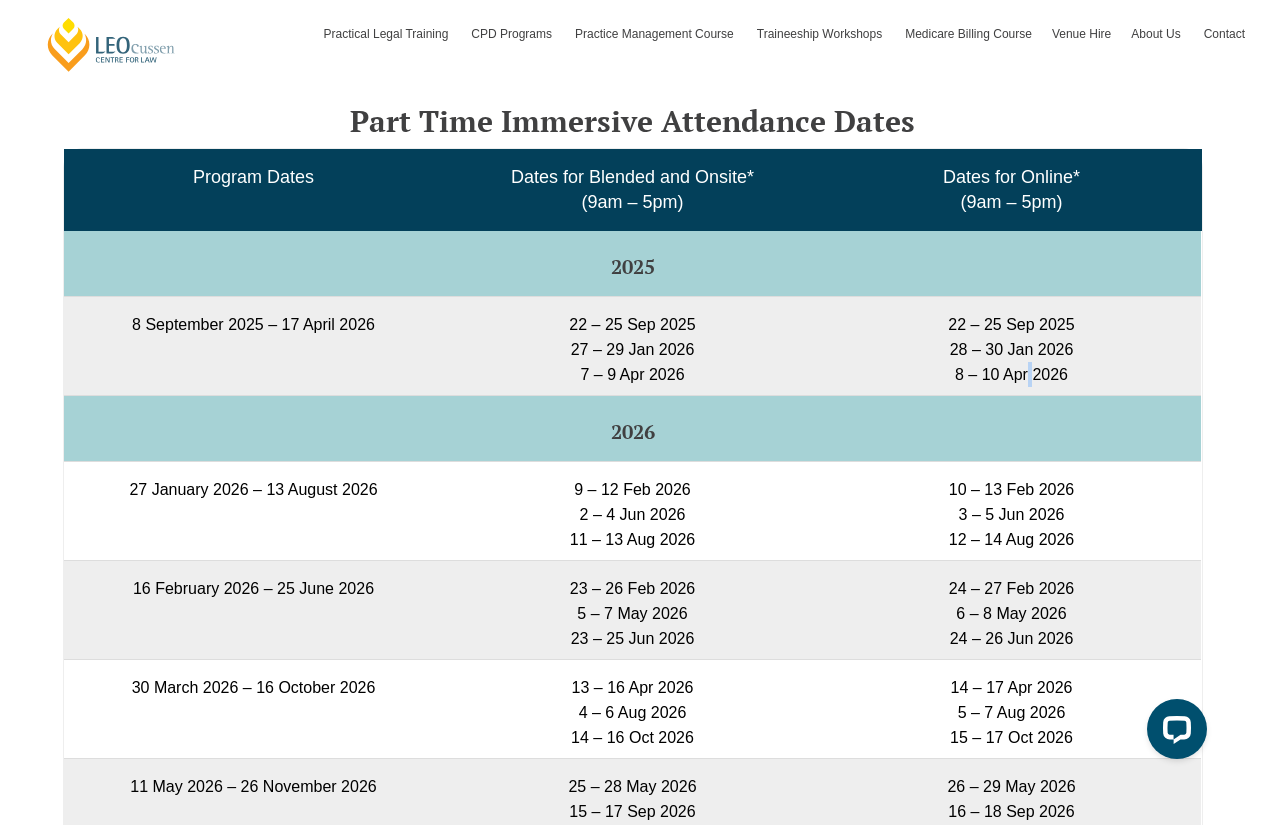 click on "22 – 25 Sep 2025 28 – 30 Jan 2026 8 – 10 Apr 2026" at bounding box center [1011, 345] 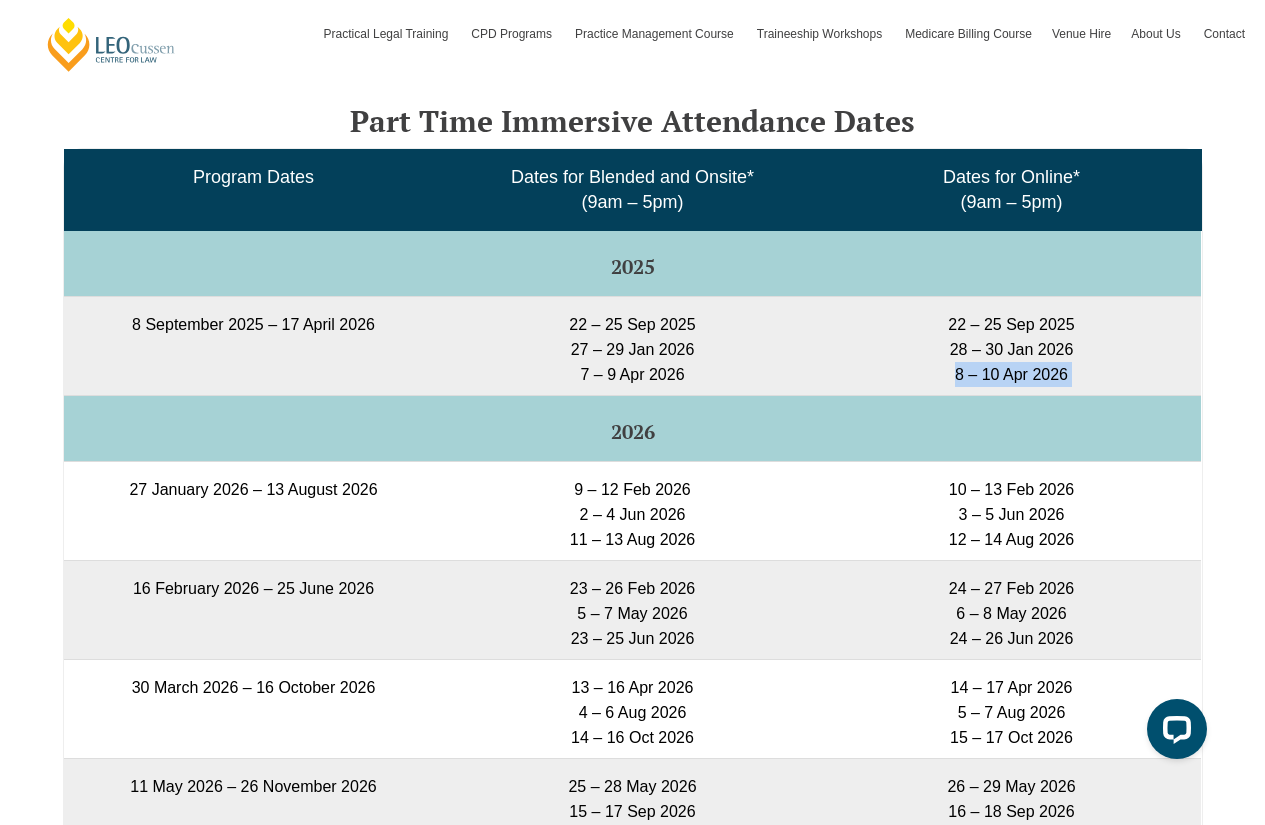 click on "22 – 25 Sep 2025 28 – 30 Jan 2026 8 – 10 Apr 2026" at bounding box center (1011, 345) 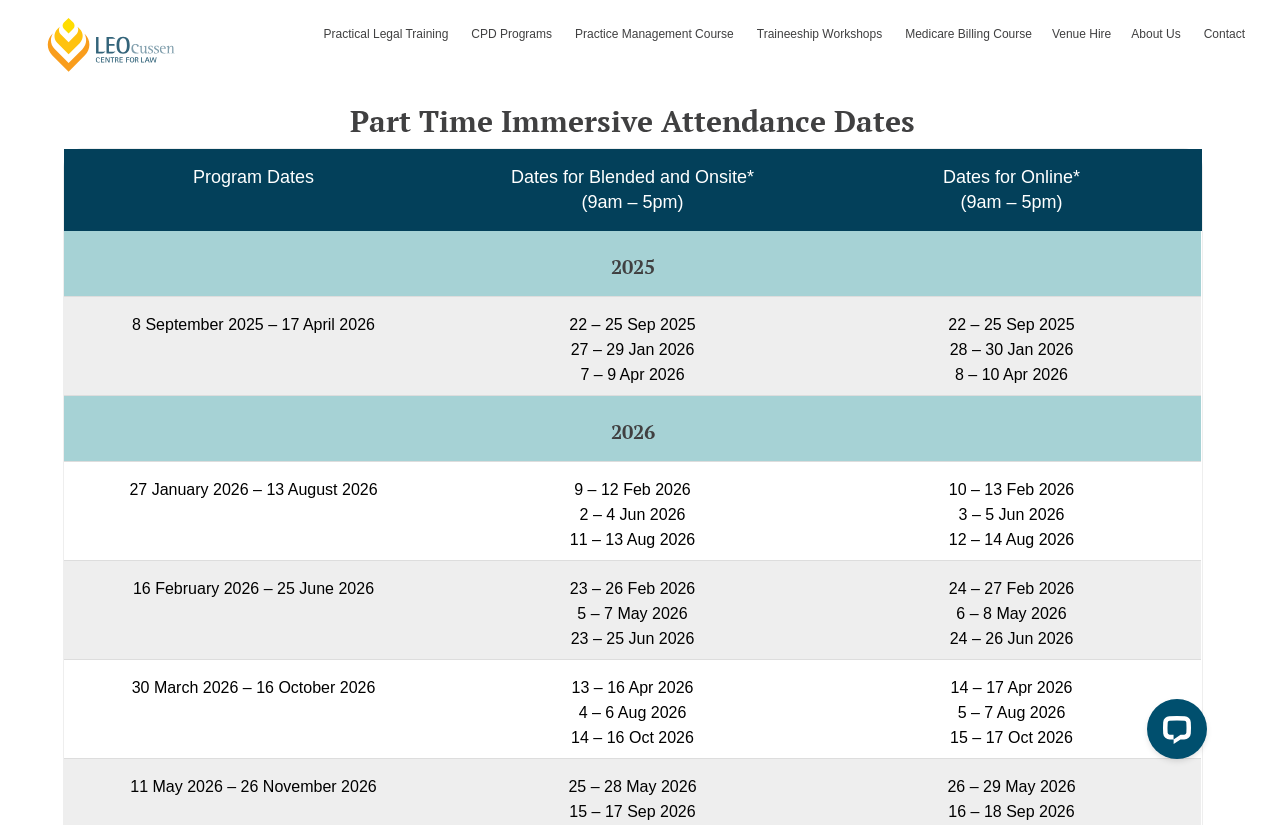 click on "22 – 25 Sep 2025 28 – 30 Jan 2026 8 – 10 Apr 2026" at bounding box center (1011, 345) 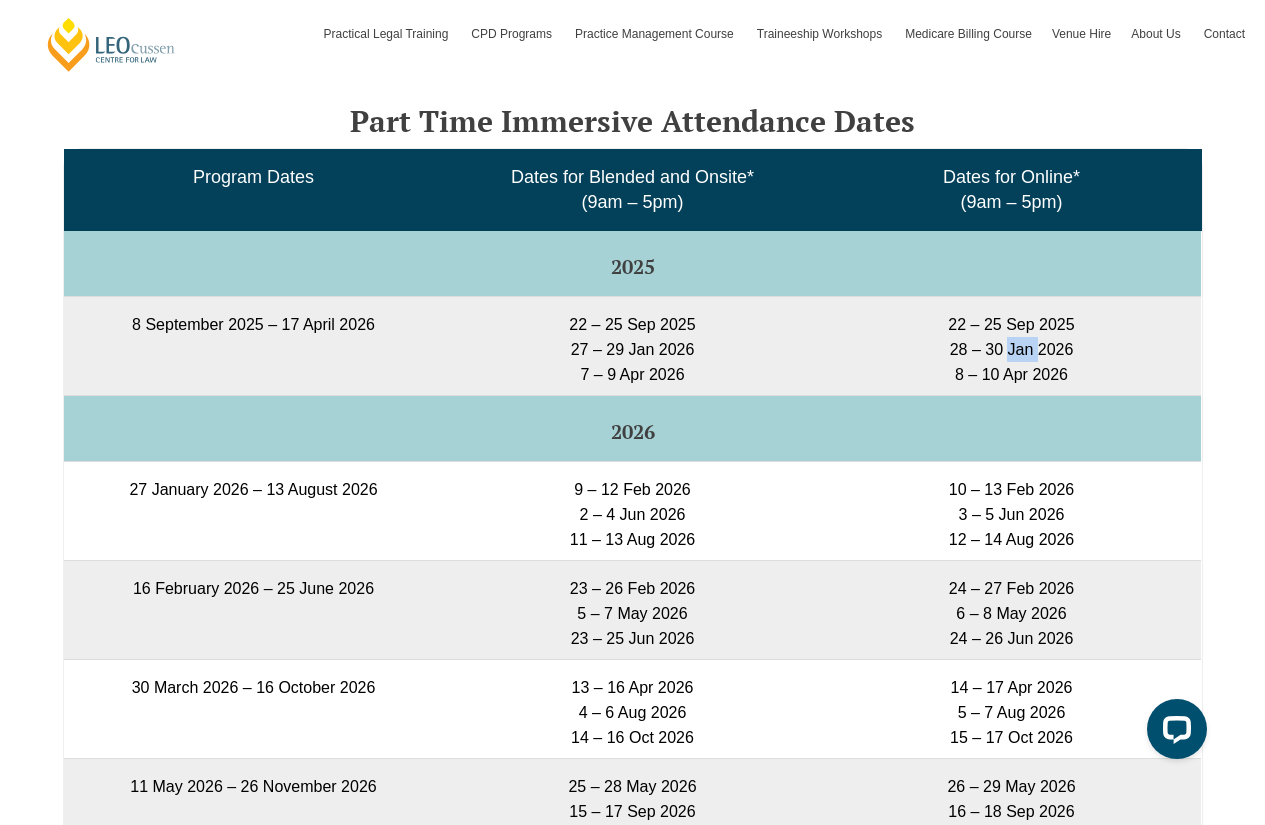 click on "22 – 25 Sep 2025 28 – 30 Jan 2026 8 – 10 Apr 2026" at bounding box center (1011, 345) 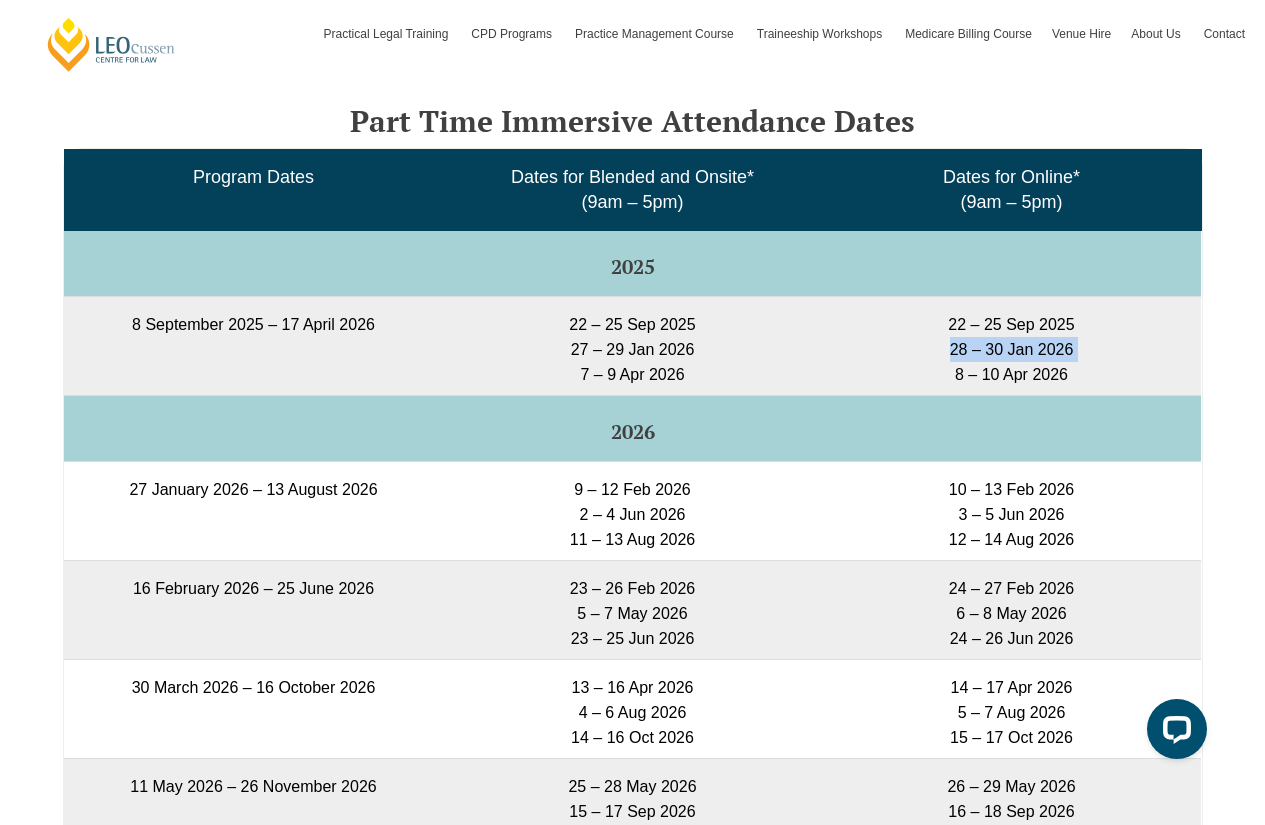 click on "22 – 25 Sep 2025 28 – 30 Jan 2026 8 – 10 Apr 2026" at bounding box center [1011, 345] 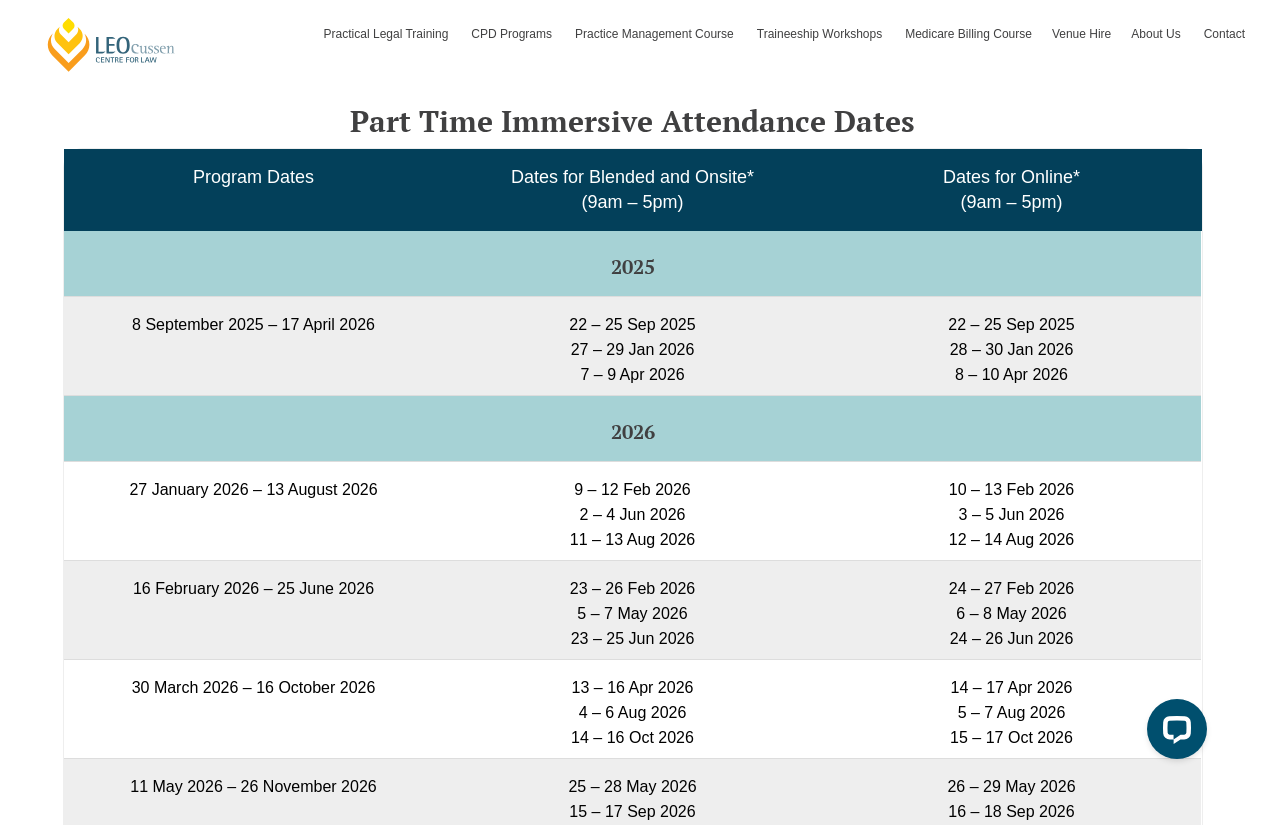 click on "22 – 25 Sep 2025 28 – 30 Jan 2026 8 – 10 Apr 2026" at bounding box center [1011, 345] 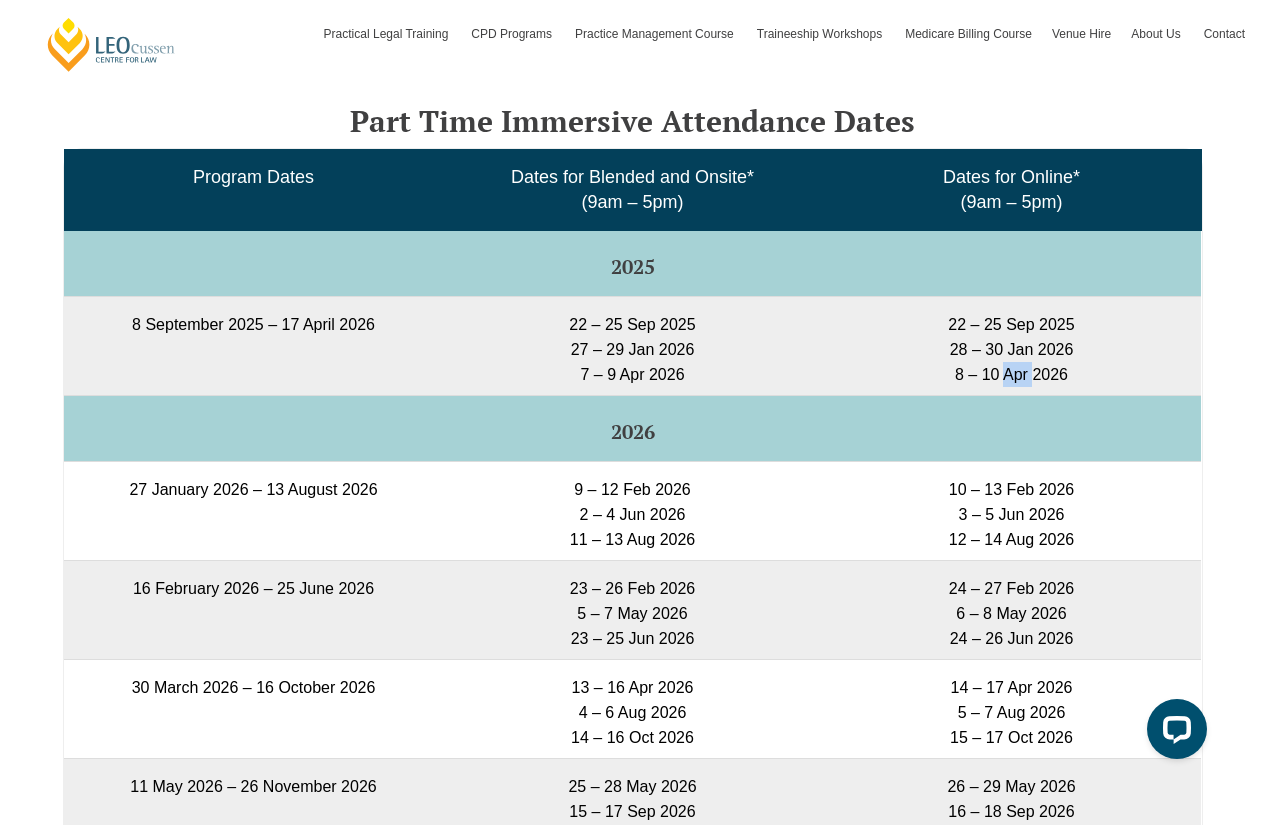 click on "22 – 25 Sep 2025 28 – 30 Jan 2026 8 – 10 Apr 2026" at bounding box center [1011, 345] 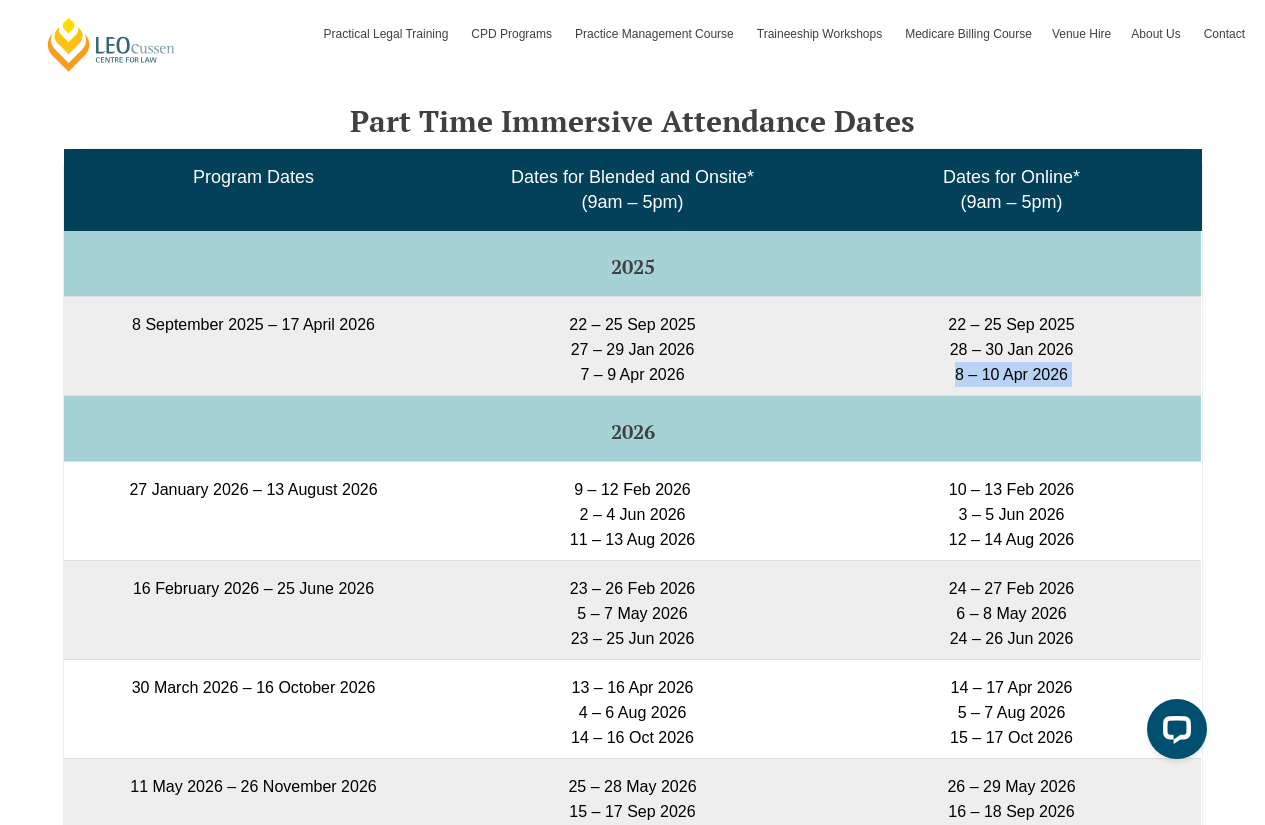 click on "22 – 25 Sep 2025 28 – 30 Jan 2026 8 – 10 Apr 2026" at bounding box center (1011, 345) 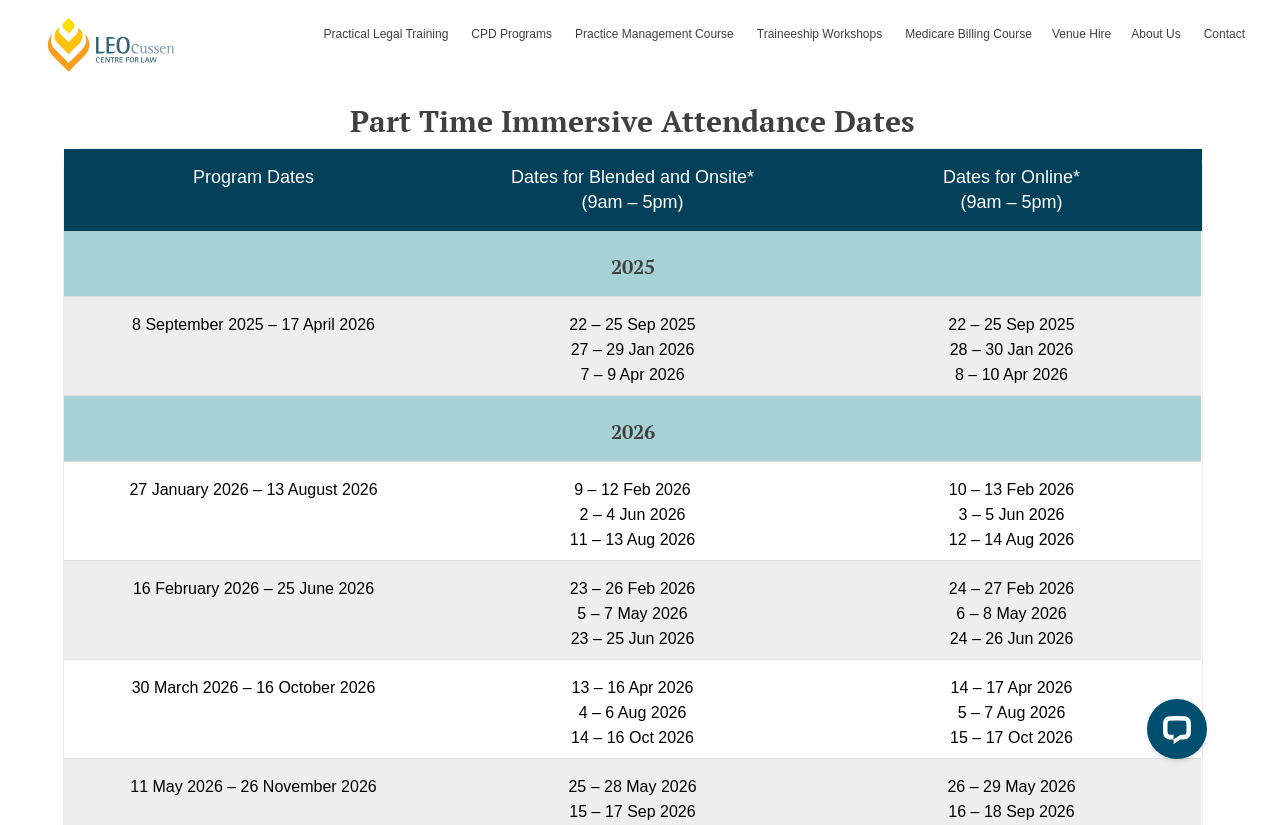 click on "10 – 13 Feb 2026 3 – 5 Jun 2026 12 – 14 Aug 2026" at bounding box center [1011, 510] 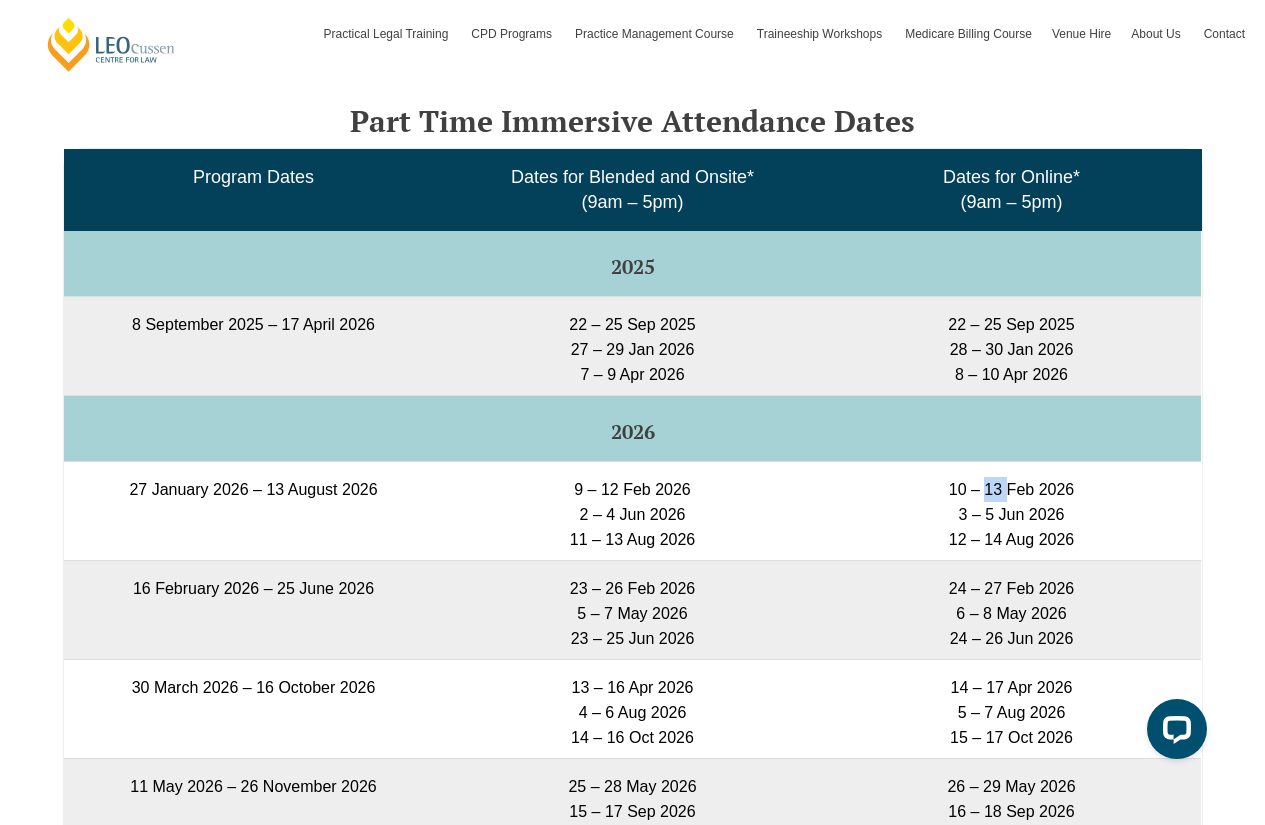 click on "10 – 13 Feb 2026 3 – 5 Jun 2026 12 – 14 Aug 2026" at bounding box center (1011, 510) 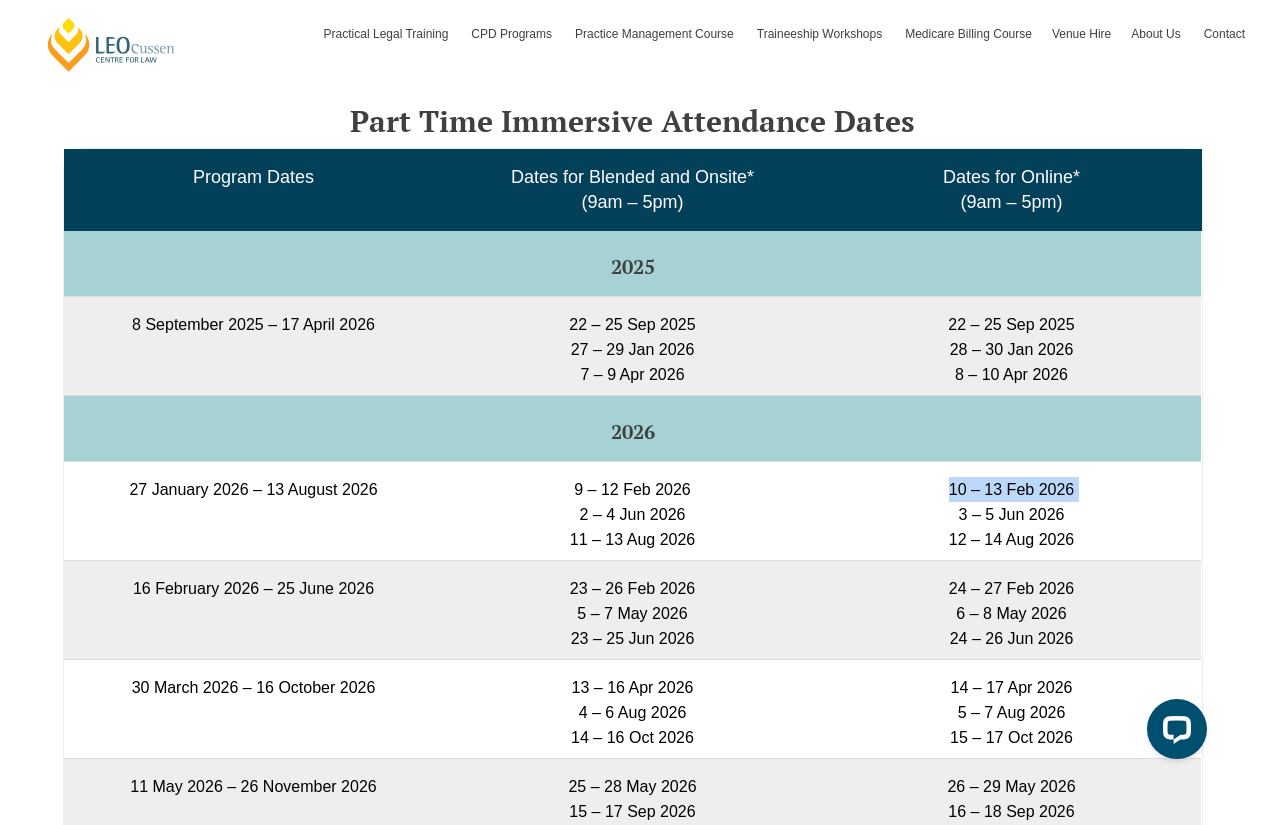 click on "10 – 13 Feb 2026 3 – 5 Jun 2026 12 – 14 Aug 2026" at bounding box center (1011, 510) 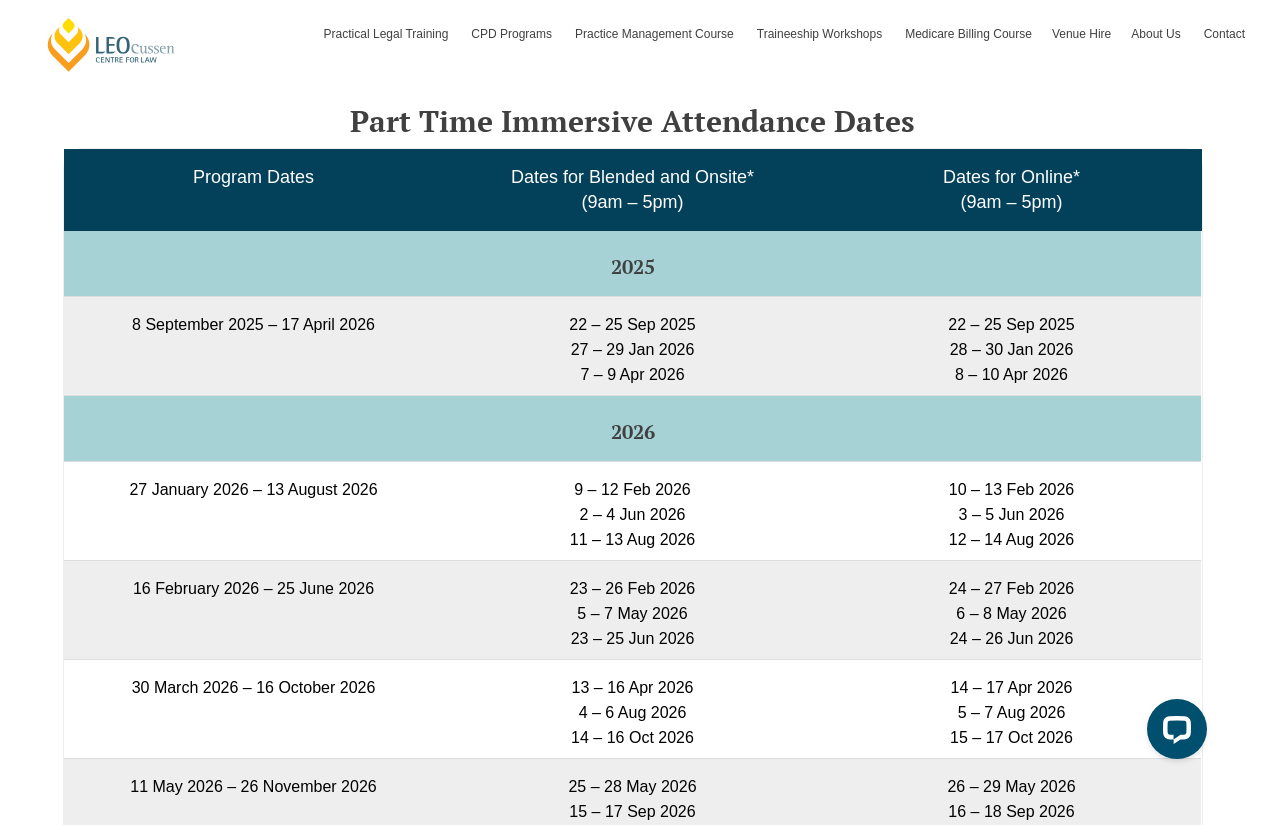 click on "10 – 13 Feb 2026 3 – 5 Jun 2026 12 – 14 Aug 2026" at bounding box center [1011, 510] 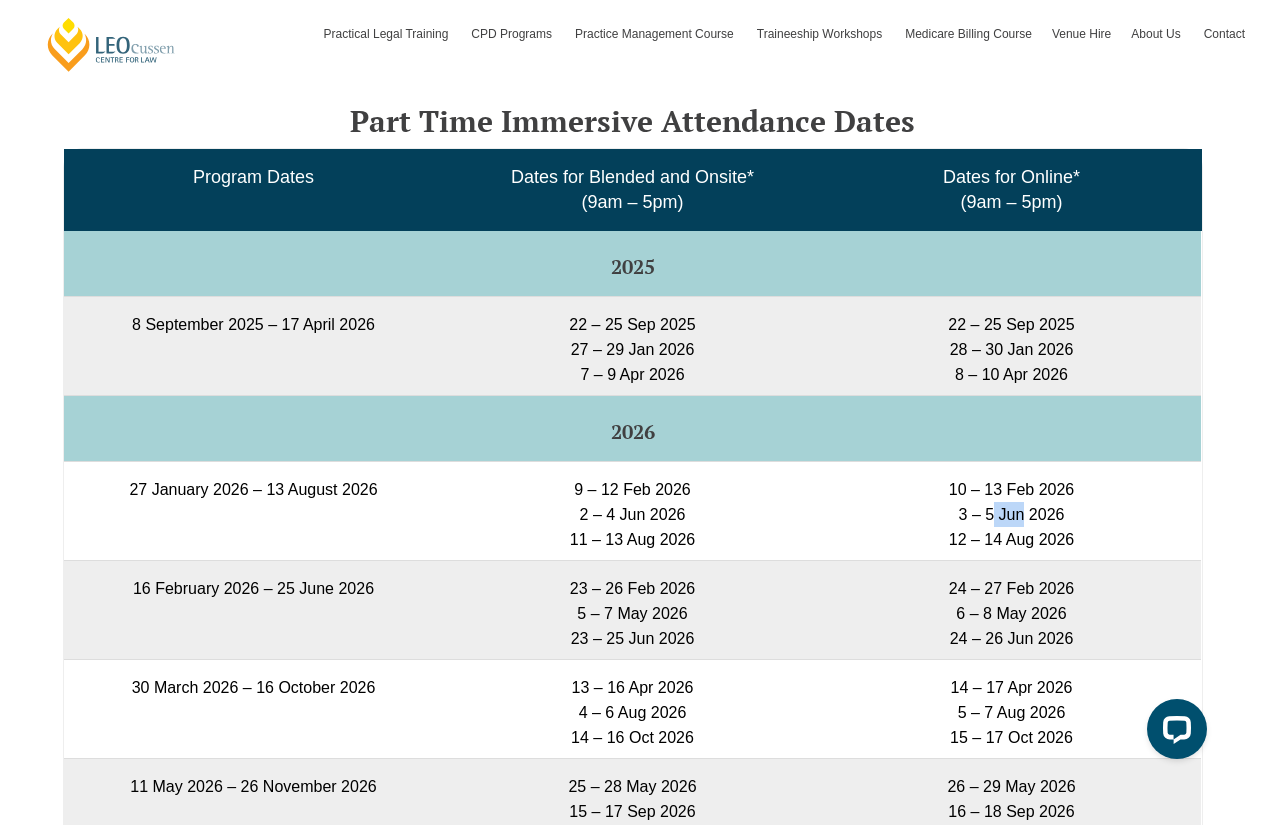 click on "10 – 13 Feb 2026 3 – 5 Jun 2026 12 – 14 Aug 2026" at bounding box center (1011, 510) 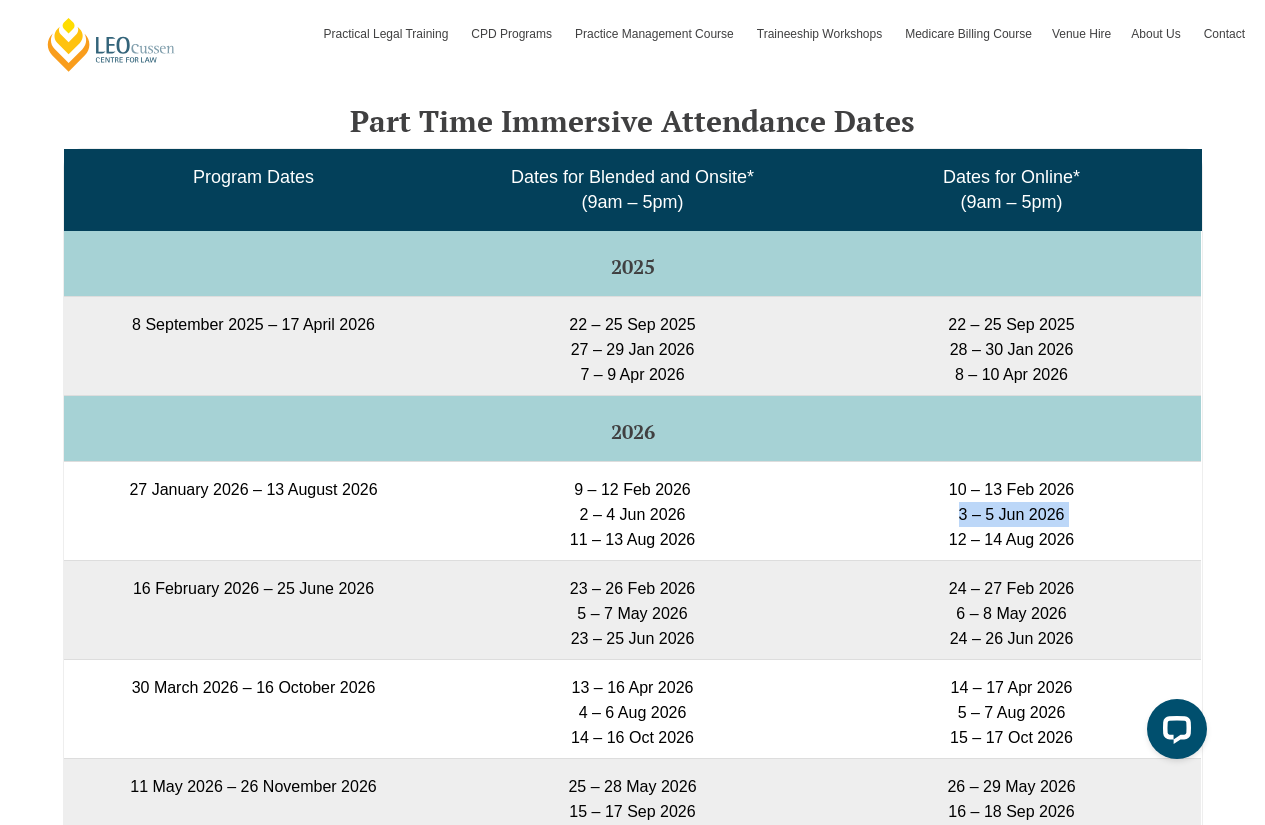 click on "10 – 13 Feb 2026 3 – 5 Jun 2026 12 – 14 Aug 2026" at bounding box center [1011, 510] 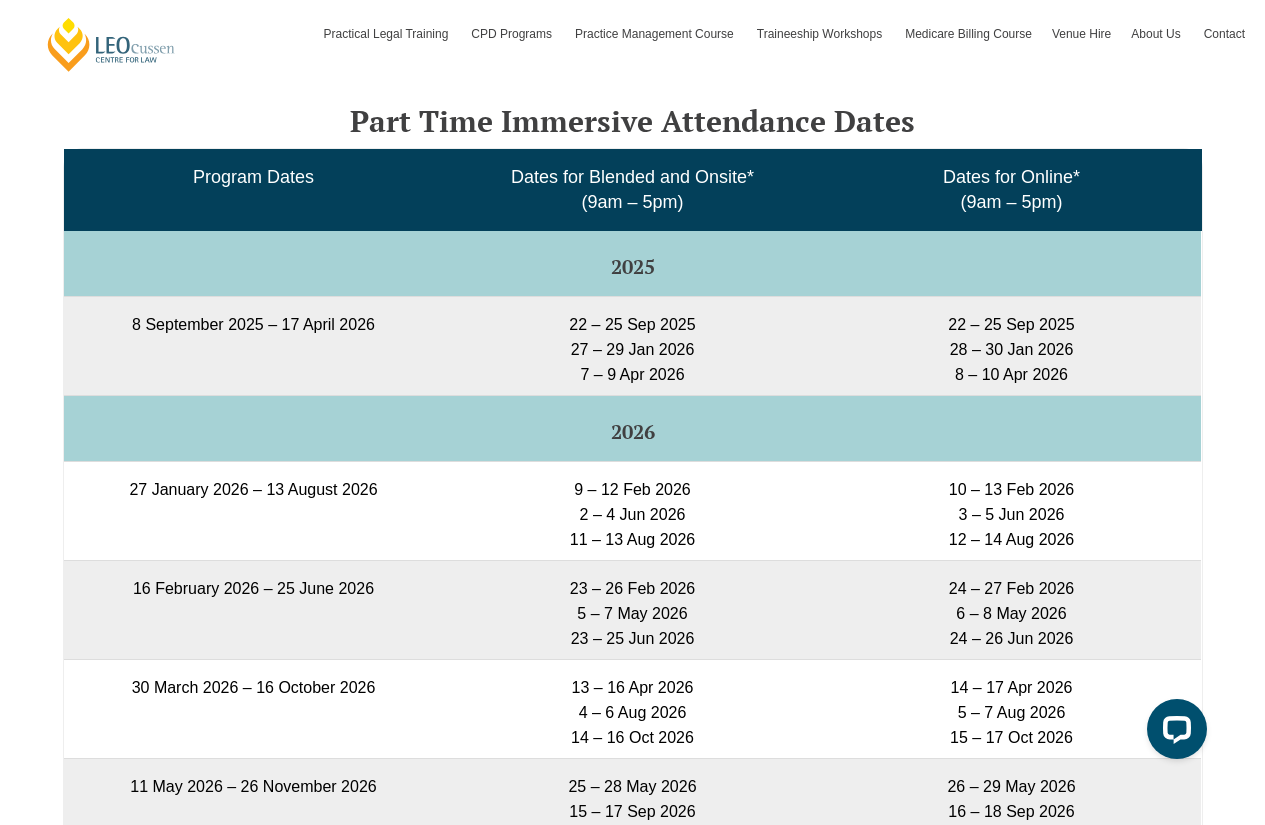 click on "10 – 13 Feb 2026 3 – 5 Jun 2026 12 – 14 Aug 2026" at bounding box center [1011, 510] 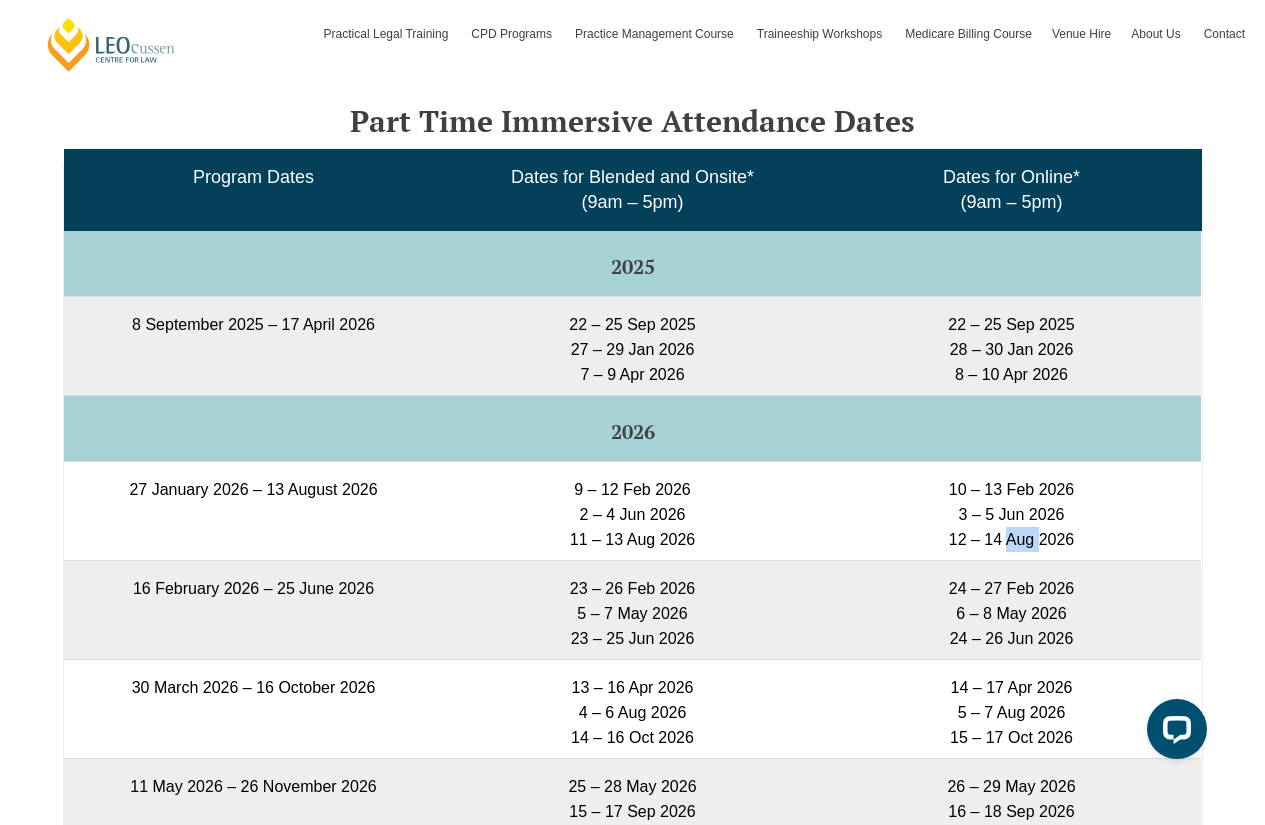 click on "10 – 13 Feb 2026 3 – 5 Jun 2026 12 – 14 Aug 2026" at bounding box center (1011, 510) 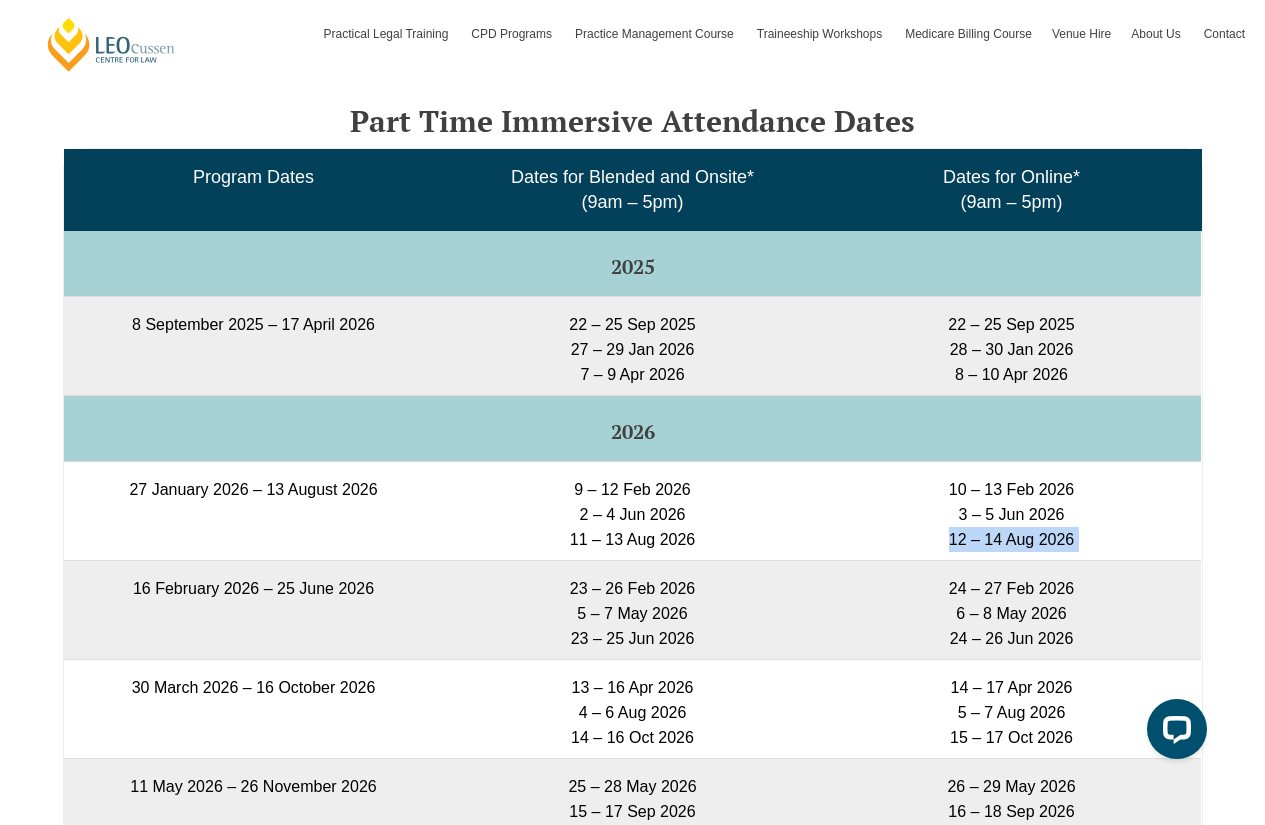 click on "10 – 13 Feb 2026 3 – 5 Jun 2026 12 – 14 Aug 2026" at bounding box center [1011, 510] 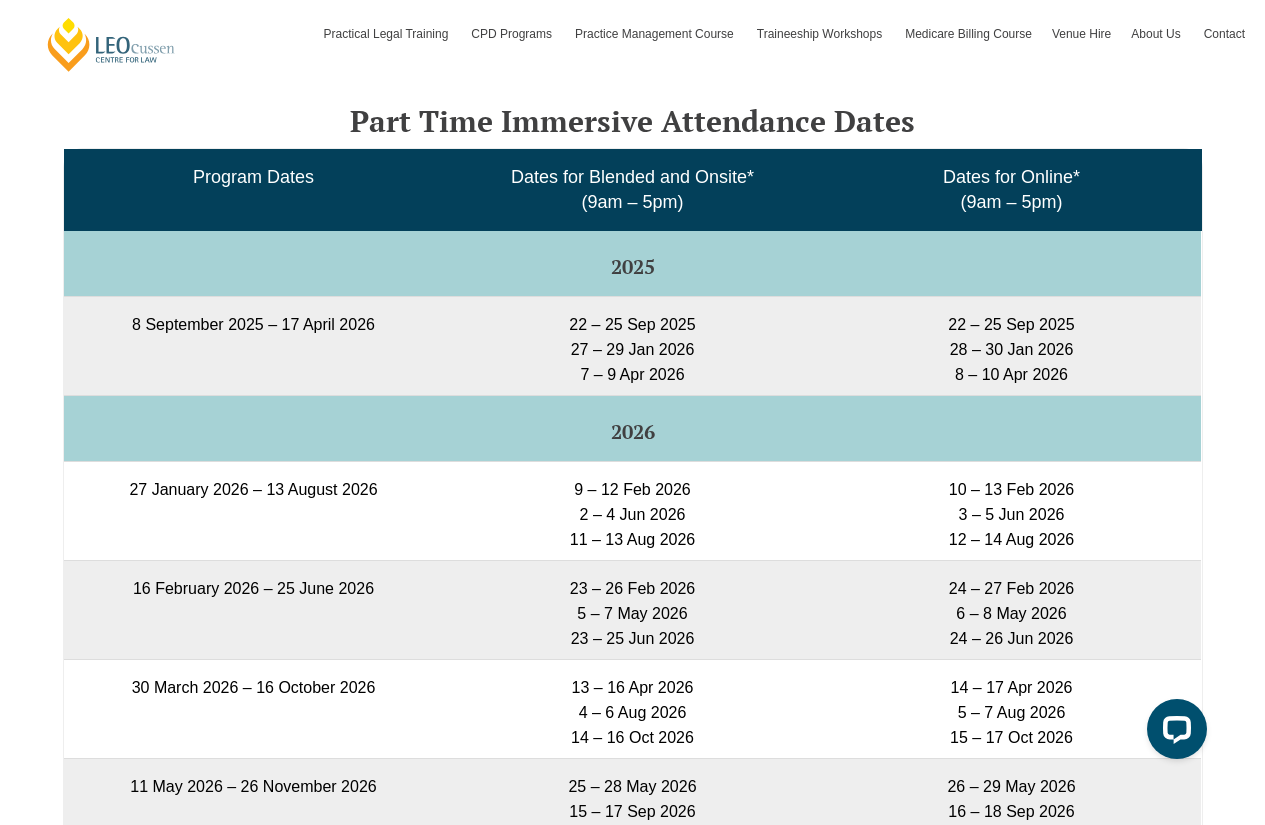 click on "10 – 13 Feb 2026 3 – 5 Jun 2026 12 – 14 Aug 2026" at bounding box center (1011, 510) 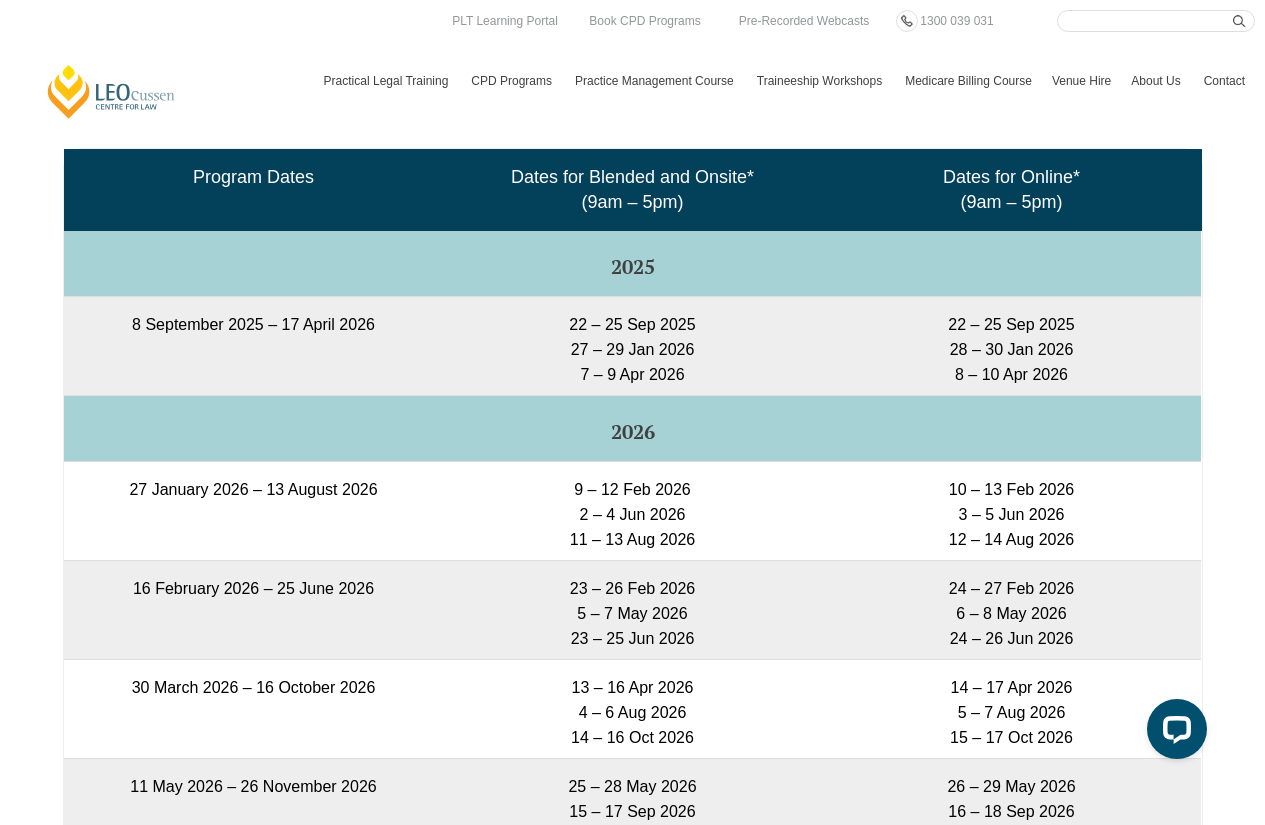 click on "10 – 13 Feb 2026 3 – 5 Jun 2026 12 – 14 Aug 2026" at bounding box center [1011, 510] 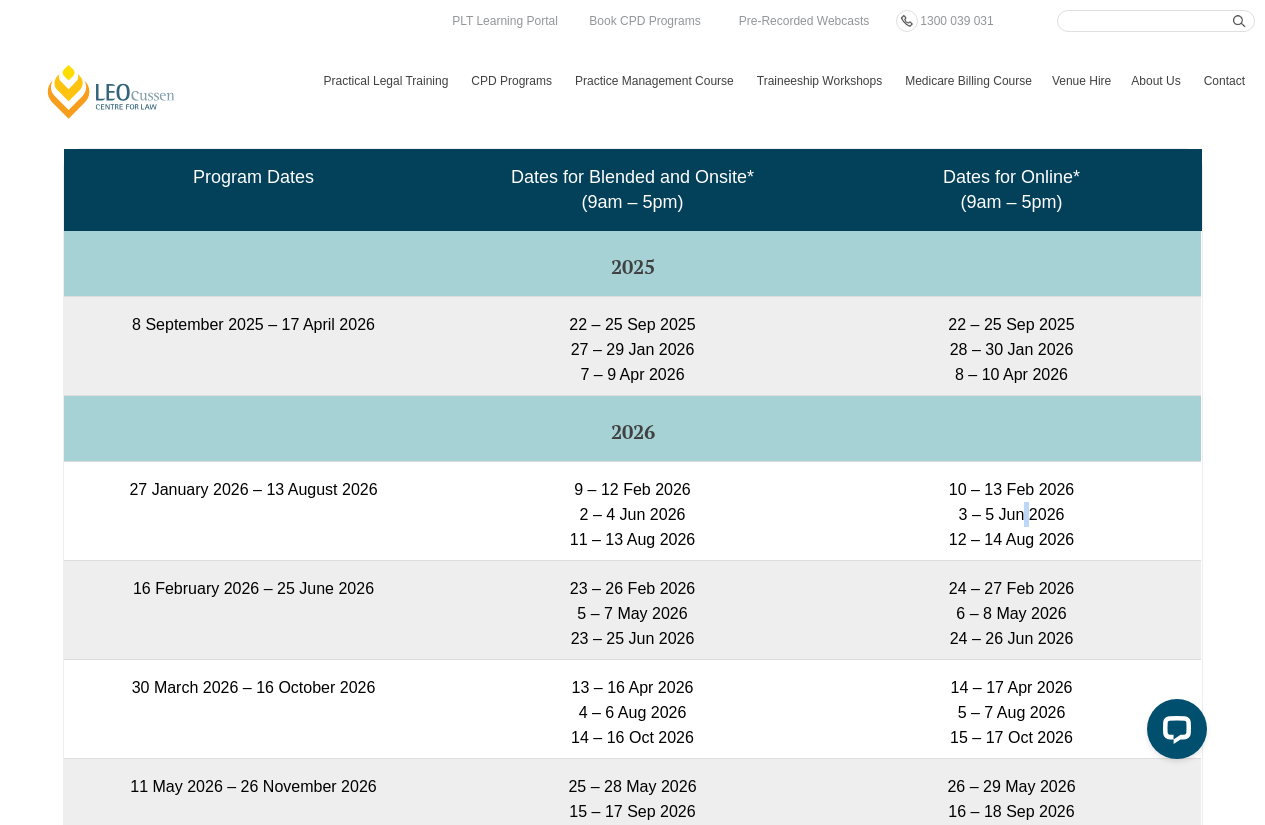 click on "10 – 13 Feb 2026 3 – 5 Jun 2026 12 – 14 Aug 2026" at bounding box center (1011, 510) 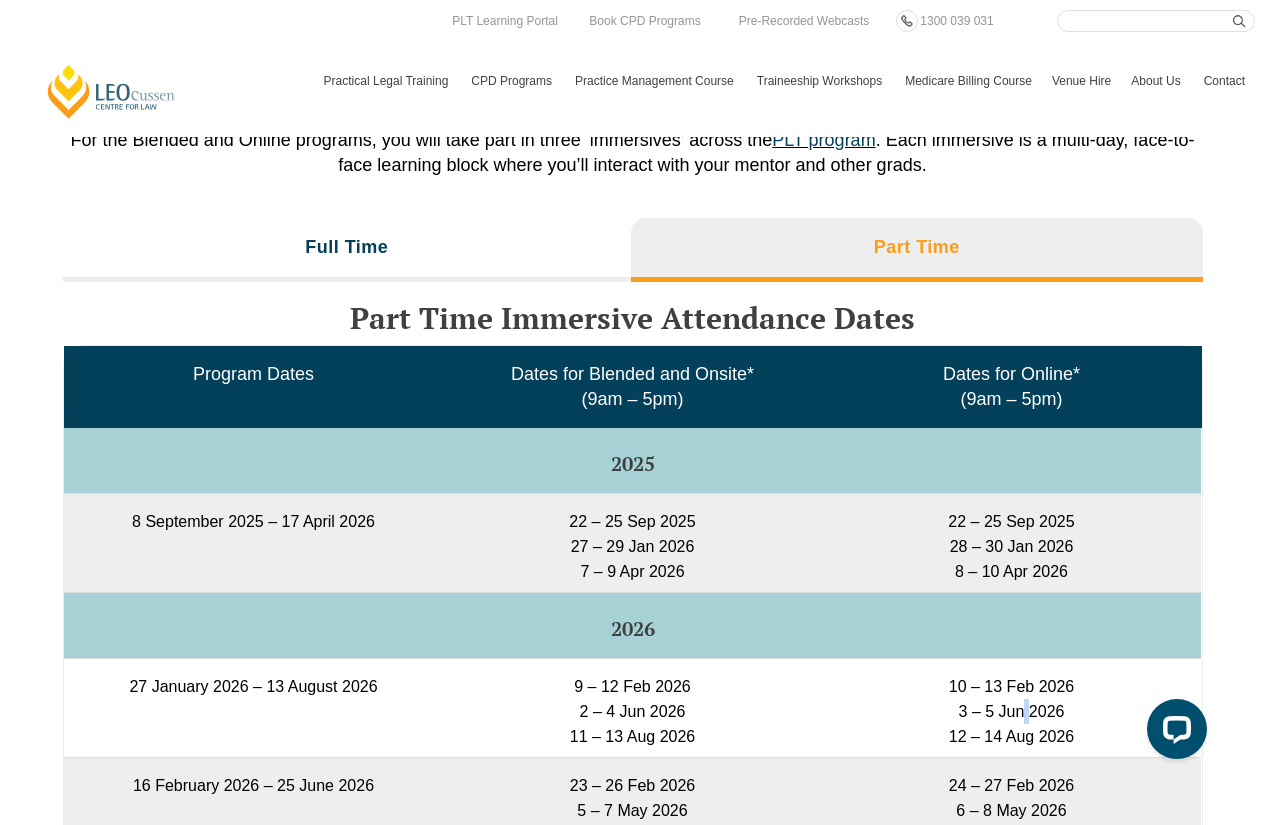 scroll, scrollTop: 3000, scrollLeft: 0, axis: vertical 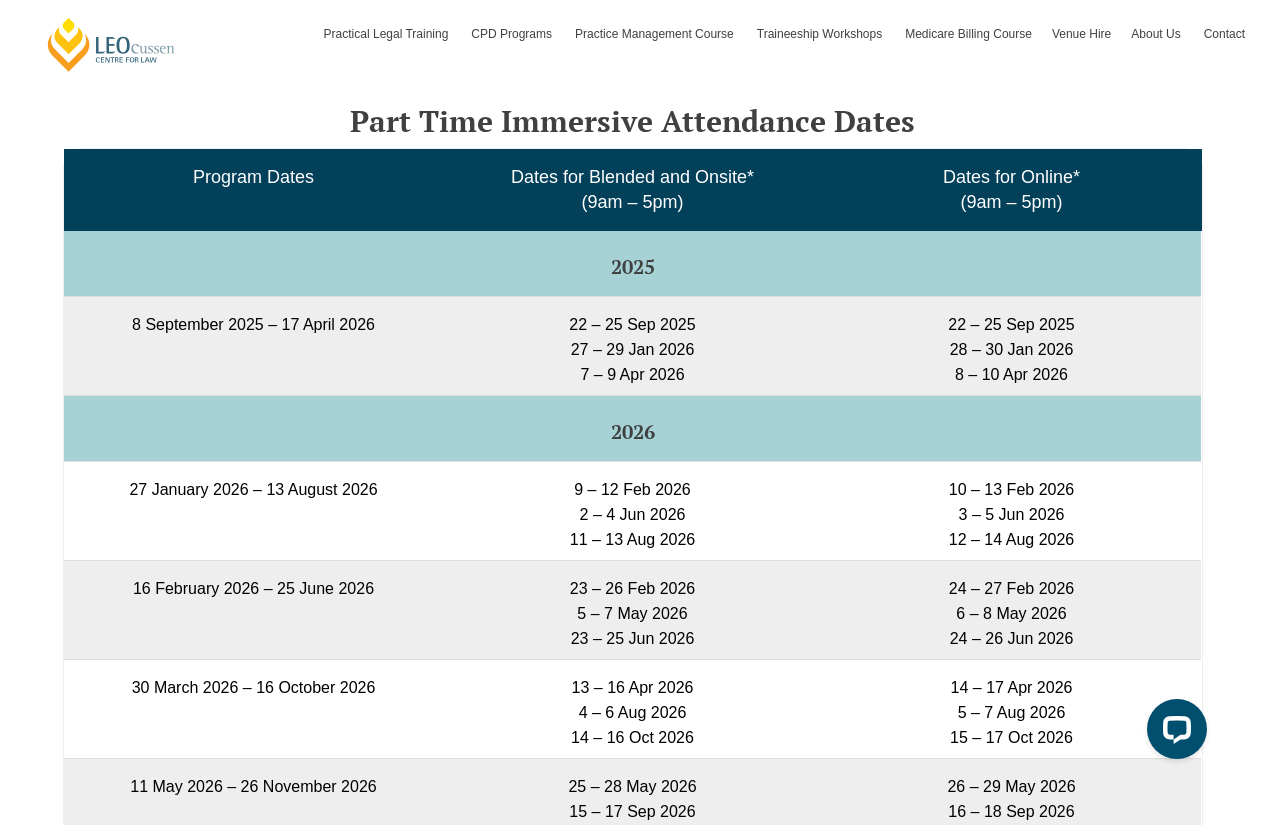 click on "9 – 12 Feb 2026 2 – 4 Jun 2026 11 – 13 Aug 2026" at bounding box center [632, 510] 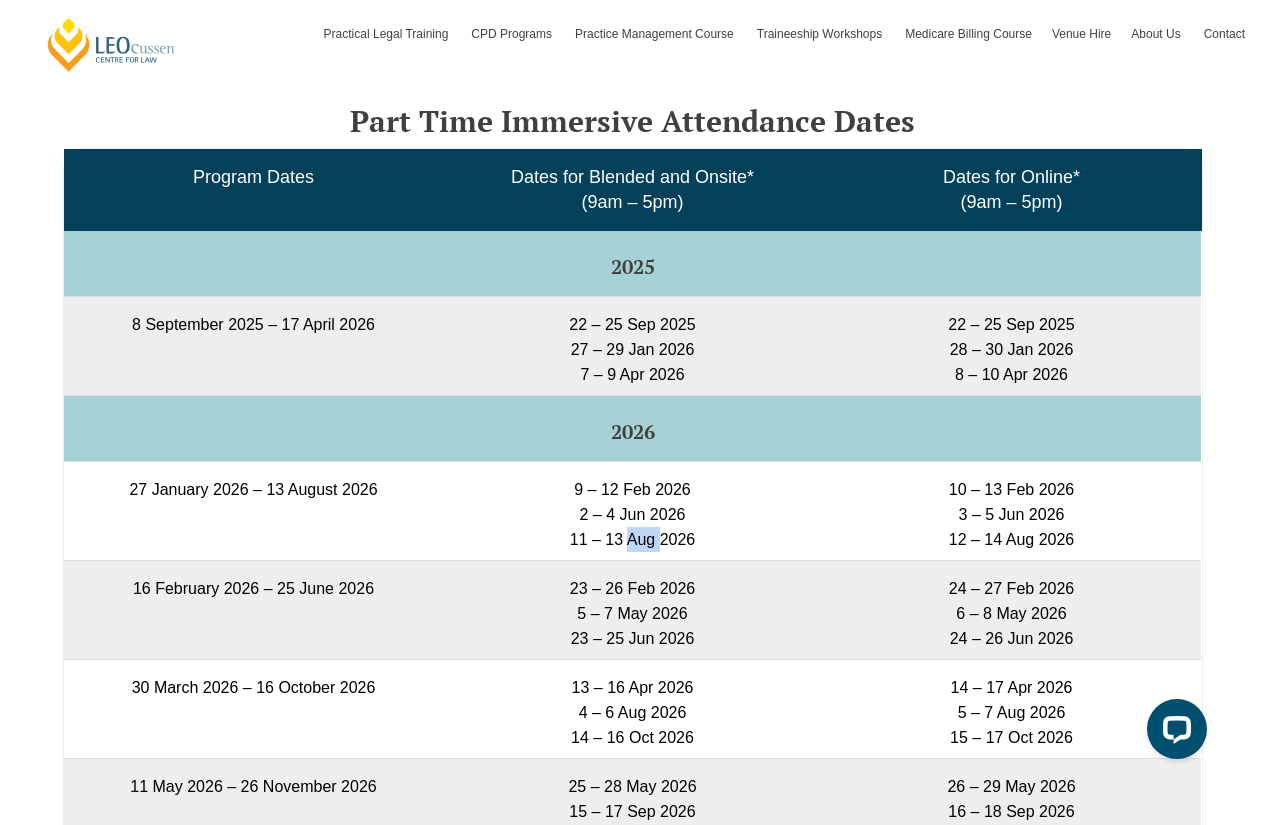 click on "9 – 12 Feb 2026 2 – 4 Jun 2026 11 – 13 Aug 2026" at bounding box center [632, 510] 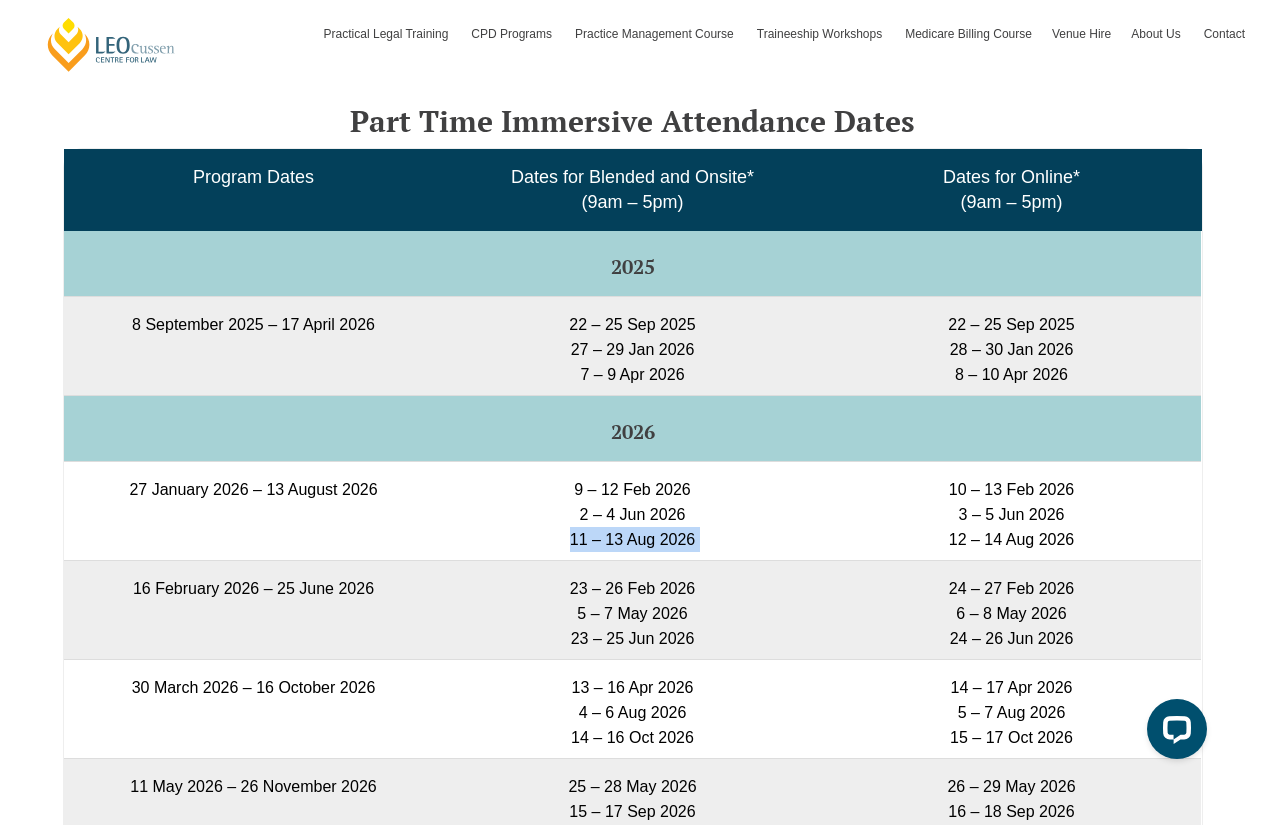 click on "9 – 12 Feb 2026 2 – 4 Jun 2026 11 – 13 Aug 2026" at bounding box center [632, 510] 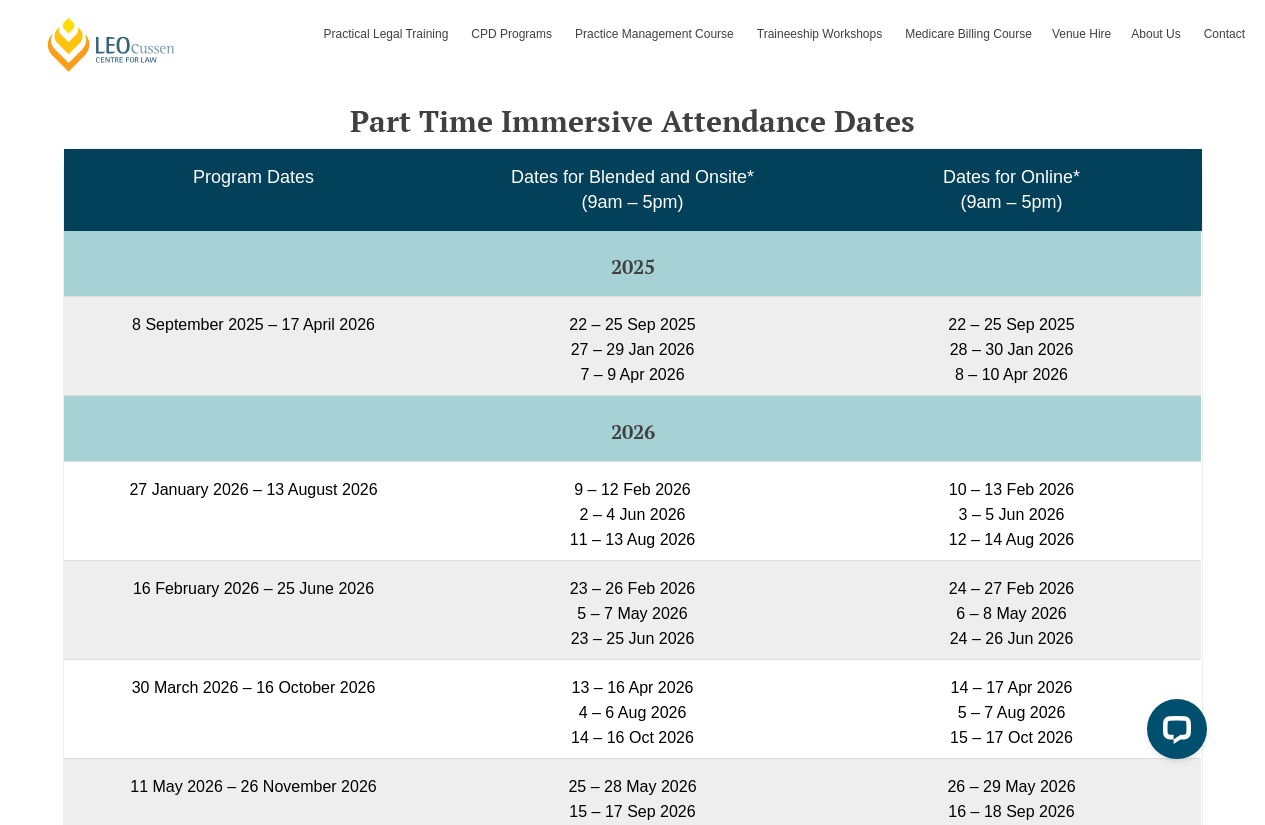 click on "9 – 12 Feb 2026 2 – 4 Jun 2026 11 – 13 Aug 2026" at bounding box center [632, 510] 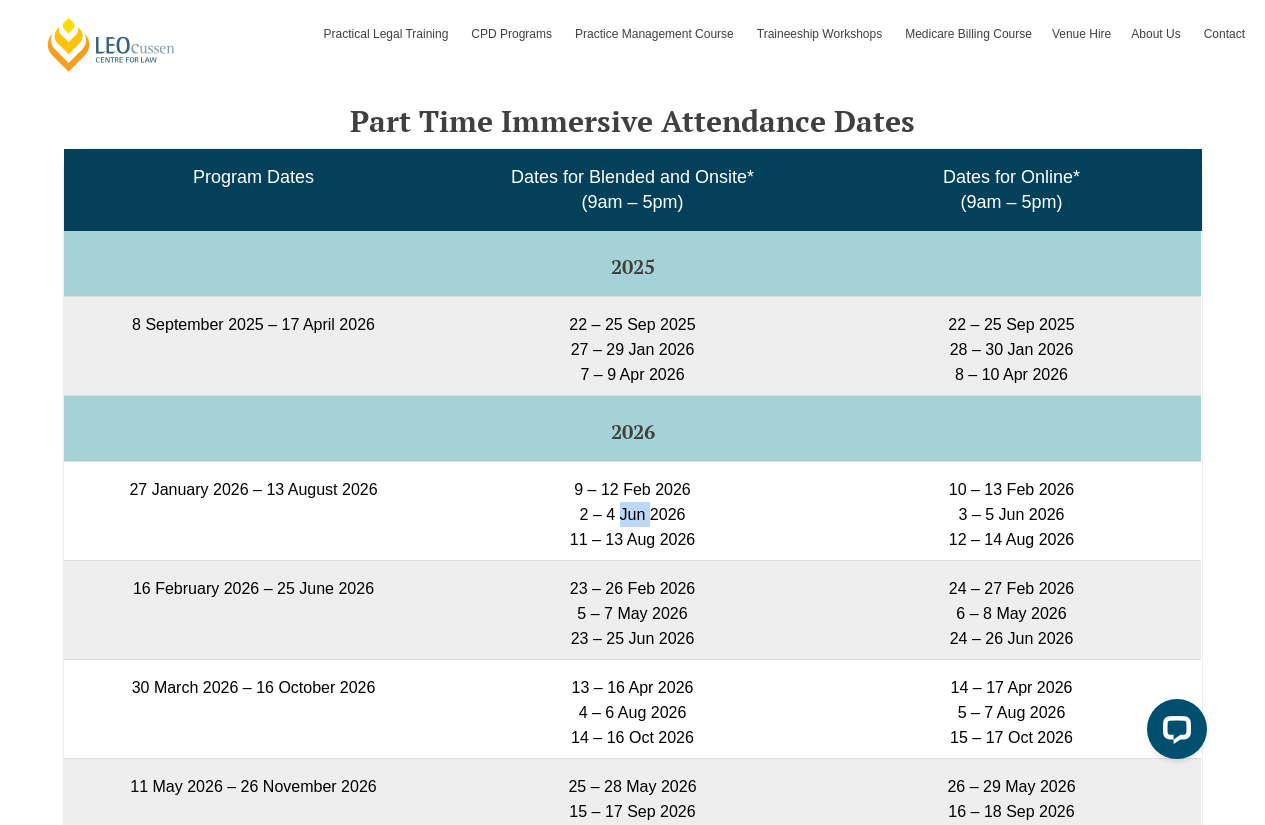click on "9 – 12 Feb 2026 2 – 4 Jun 2026 11 – 13 Aug 2026" at bounding box center [632, 510] 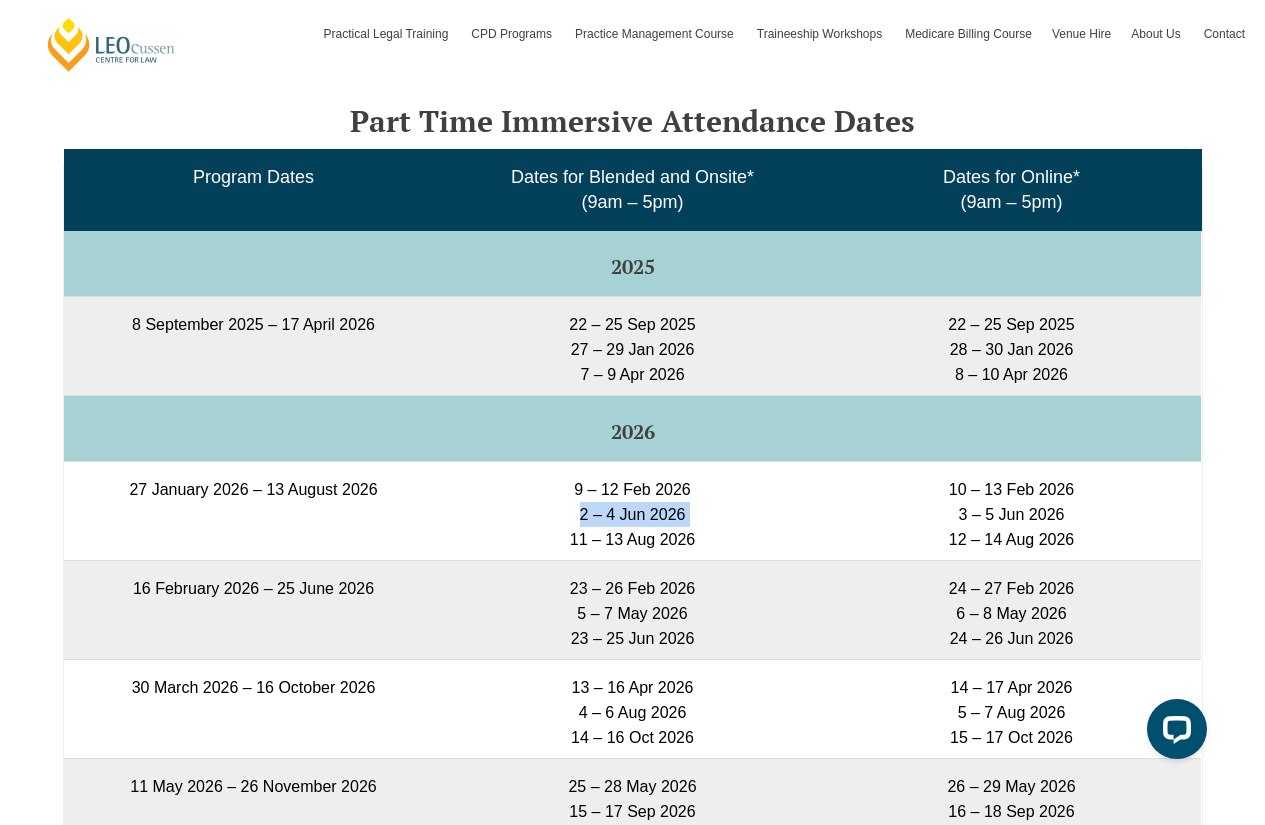 click on "9 – 12 Feb 2026 2 – 4 Jun 2026 11 – 13 Aug 2026" at bounding box center (632, 510) 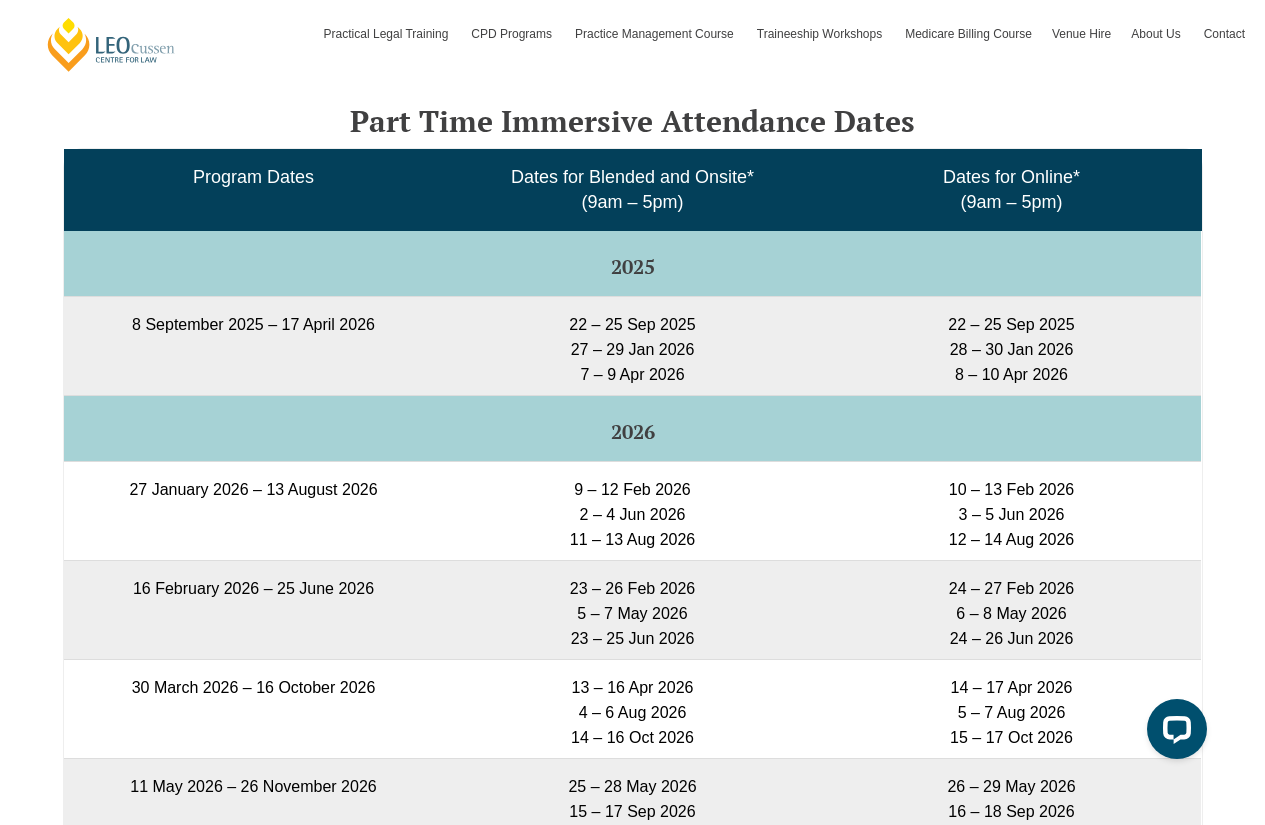 click on "9 – 12 Feb 2026 2 – 4 Jun 2026 11 – 13 Aug 2026" at bounding box center [632, 510] 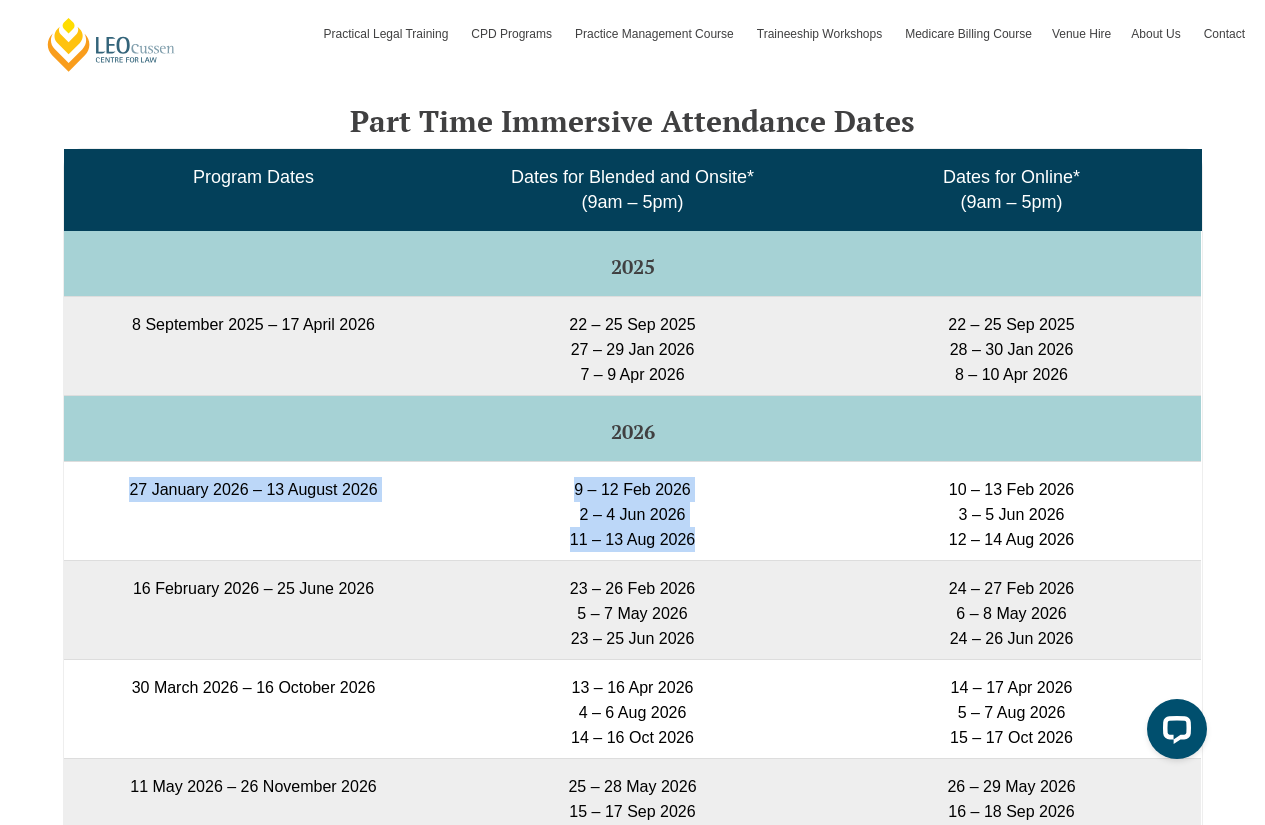 drag, startPoint x: 718, startPoint y: 555, endPoint x: 93, endPoint y: 490, distance: 628.3709 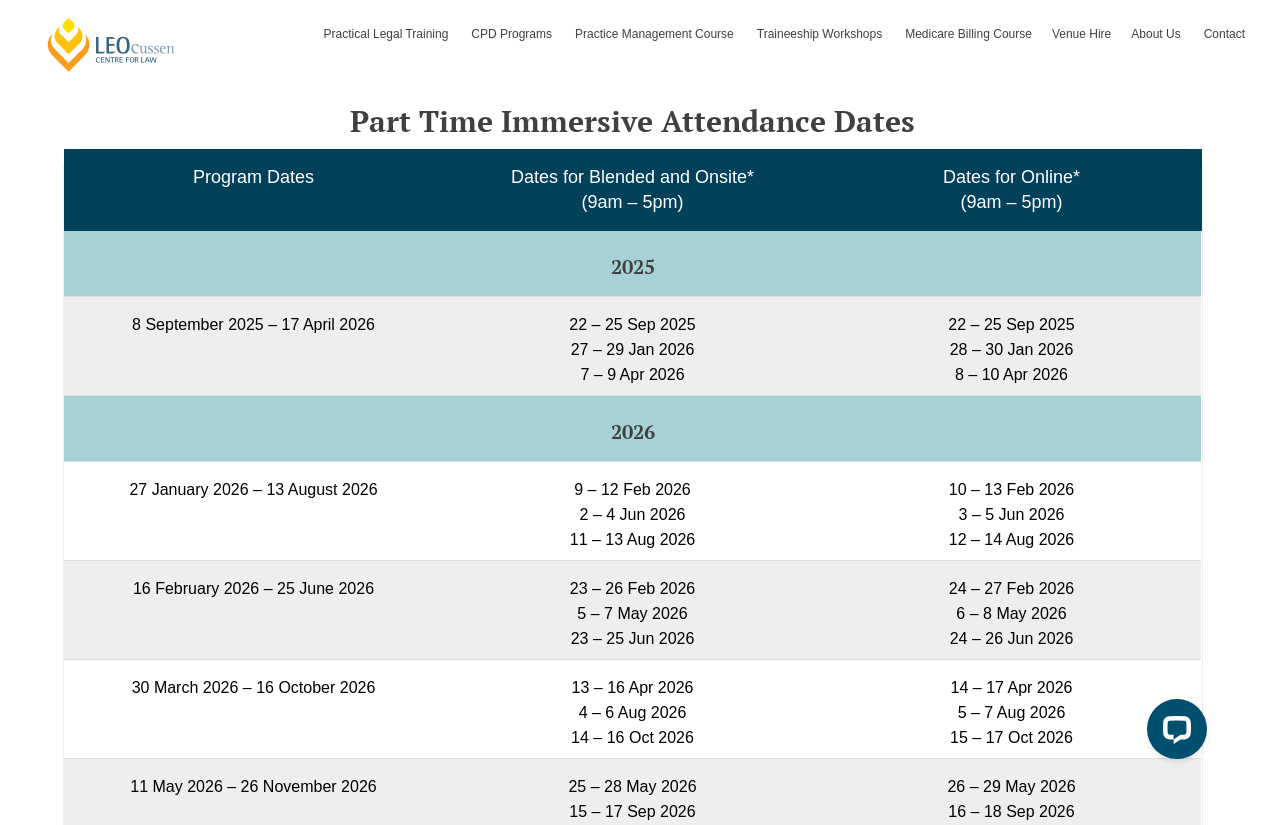 click on "27 January 2026 – 13 August 2026" at bounding box center (253, 510) 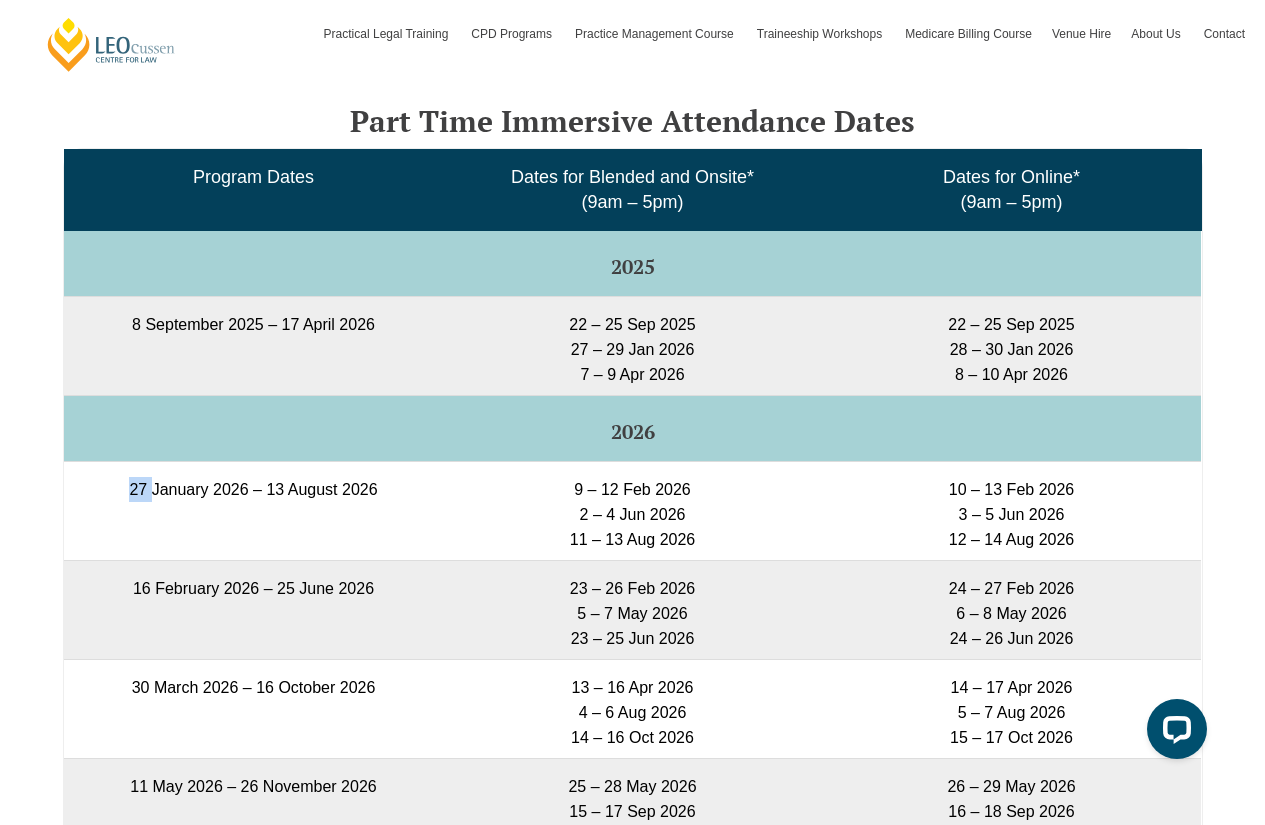 click on "27 January 2026 – 13 August 2026" at bounding box center [253, 510] 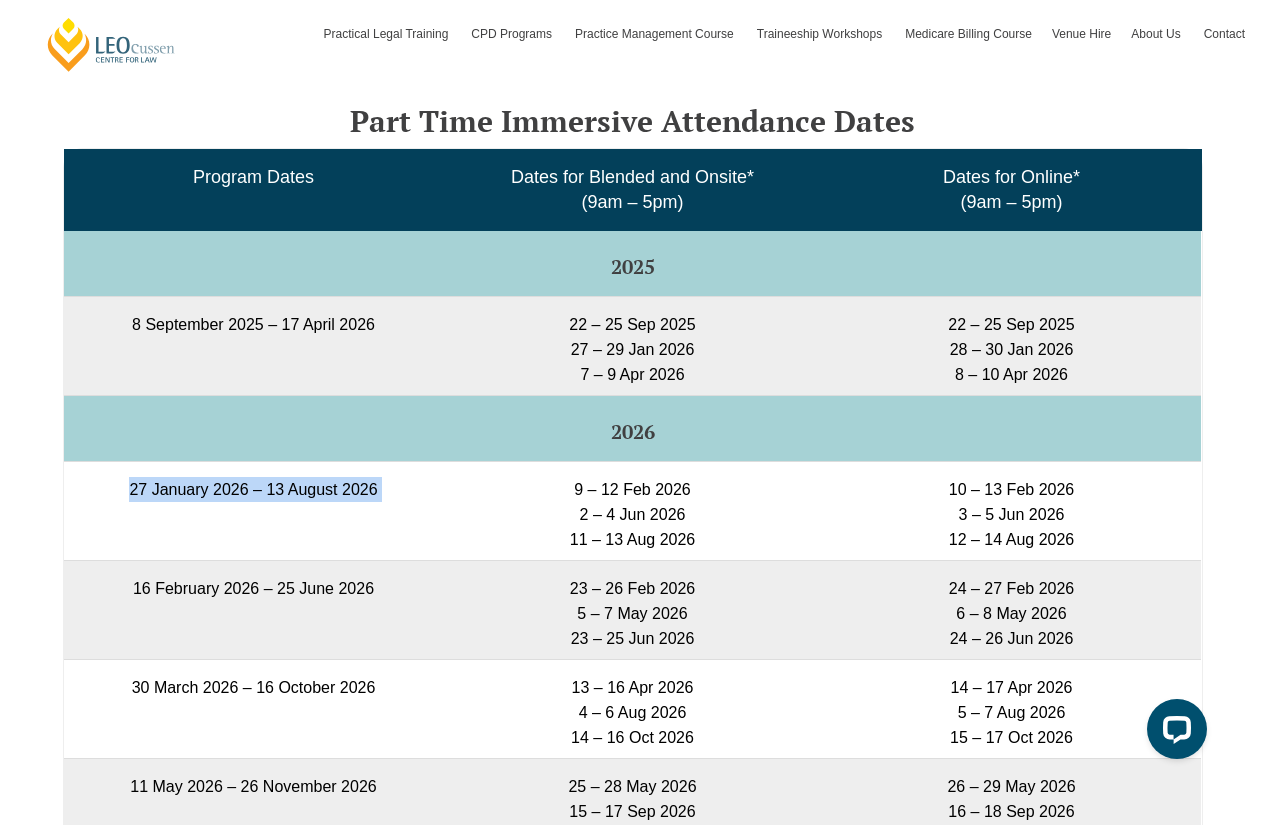 click on "27 January 2026 – 13 August 2026" at bounding box center (253, 510) 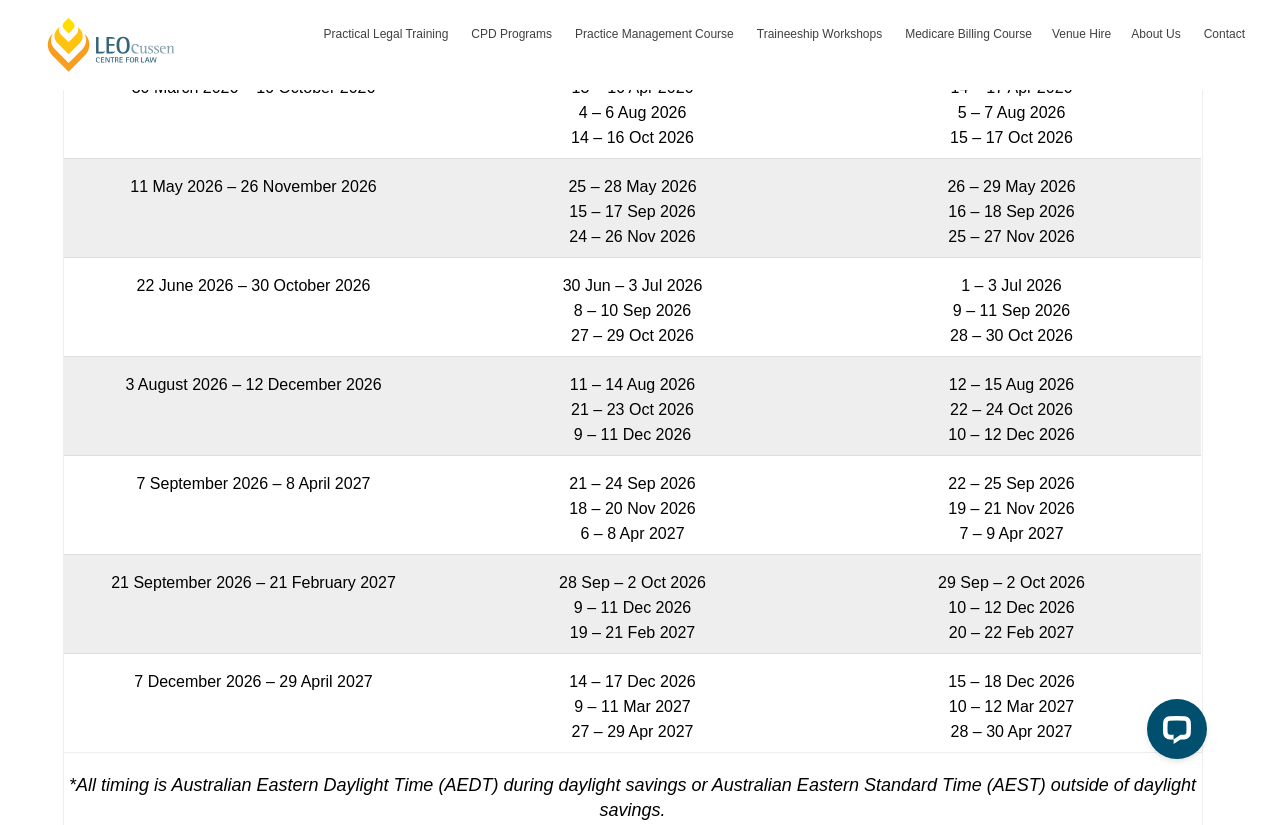 scroll, scrollTop: 4100, scrollLeft: 0, axis: vertical 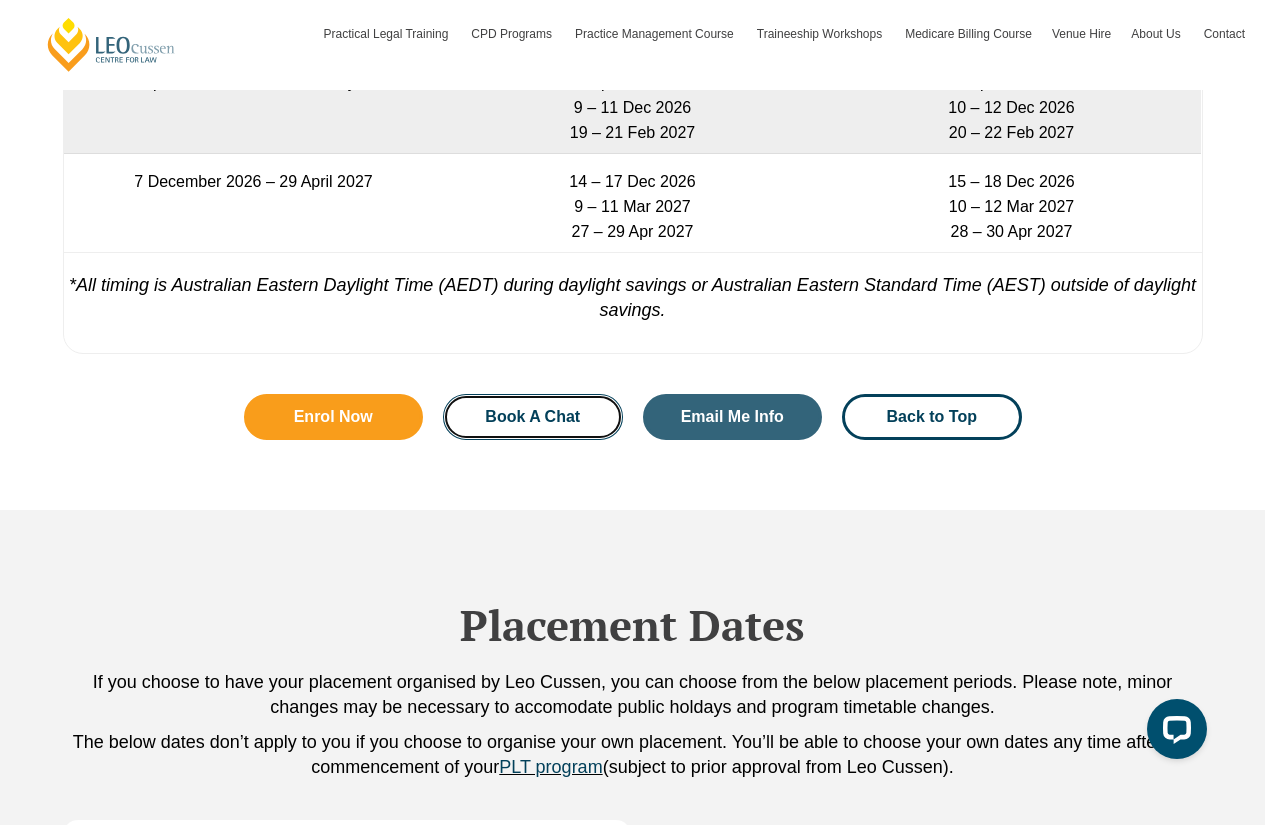 drag, startPoint x: 586, startPoint y: 428, endPoint x: 591, endPoint y: 481, distance: 53.235325 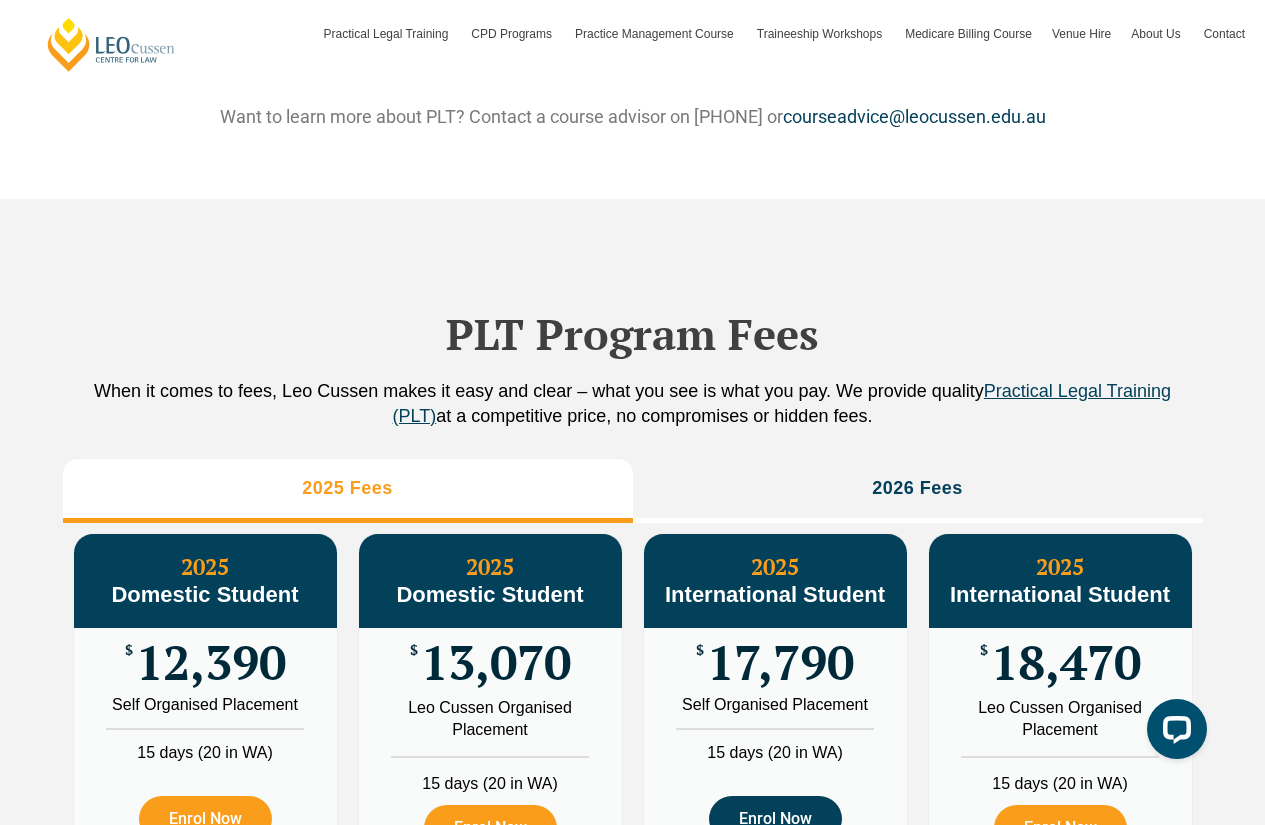 scroll, scrollTop: 2000, scrollLeft: 0, axis: vertical 